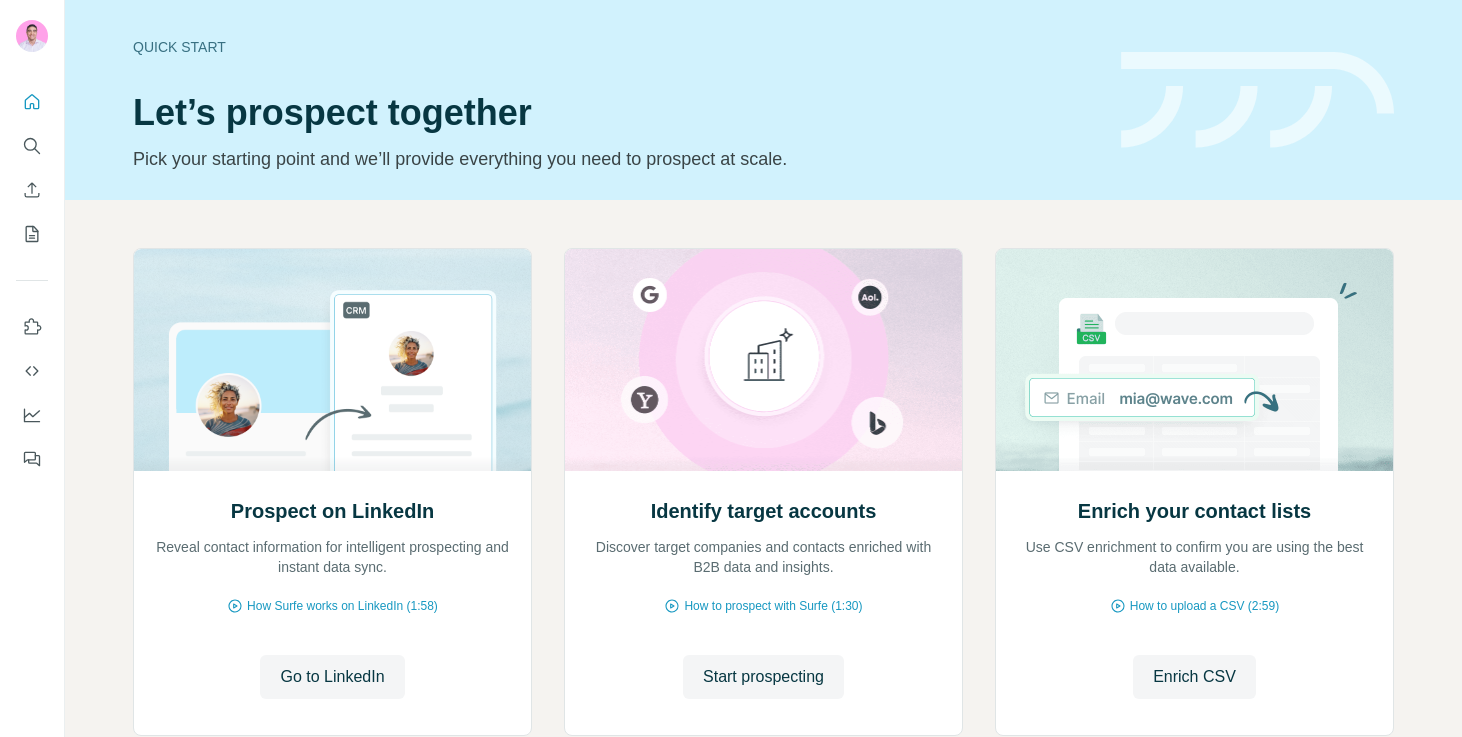 scroll, scrollTop: 0, scrollLeft: 0, axis: both 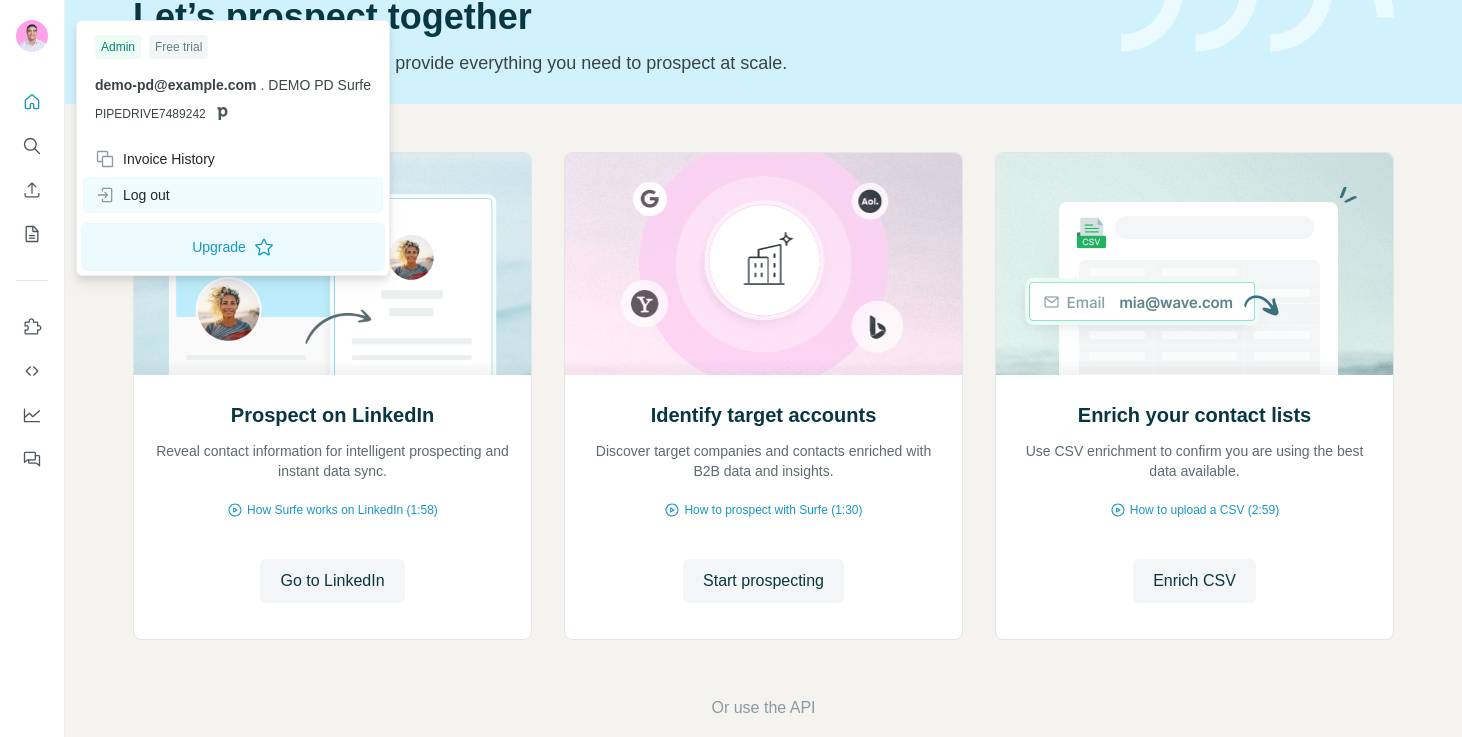 click on "Log out" at bounding box center (132, 195) 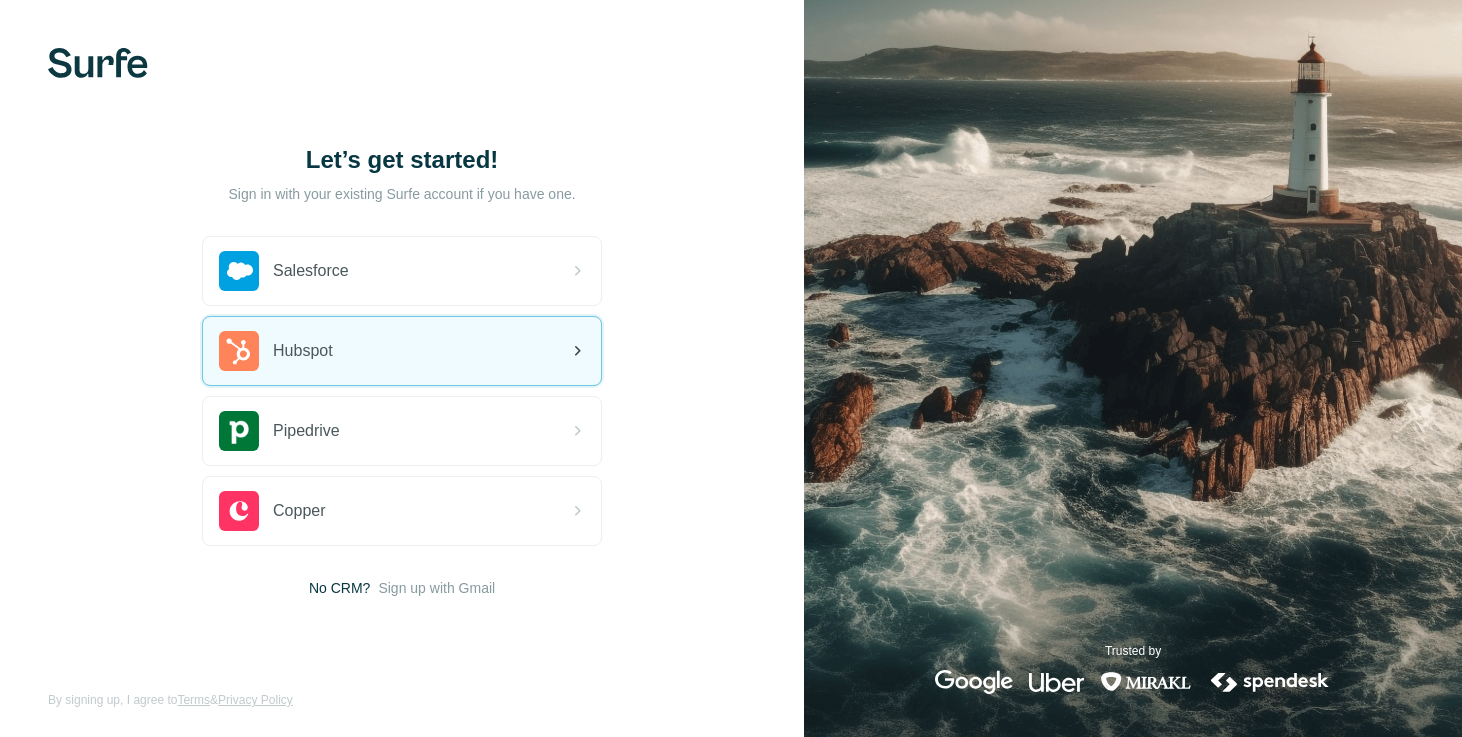 click on "Hubspot" at bounding box center (276, 351) 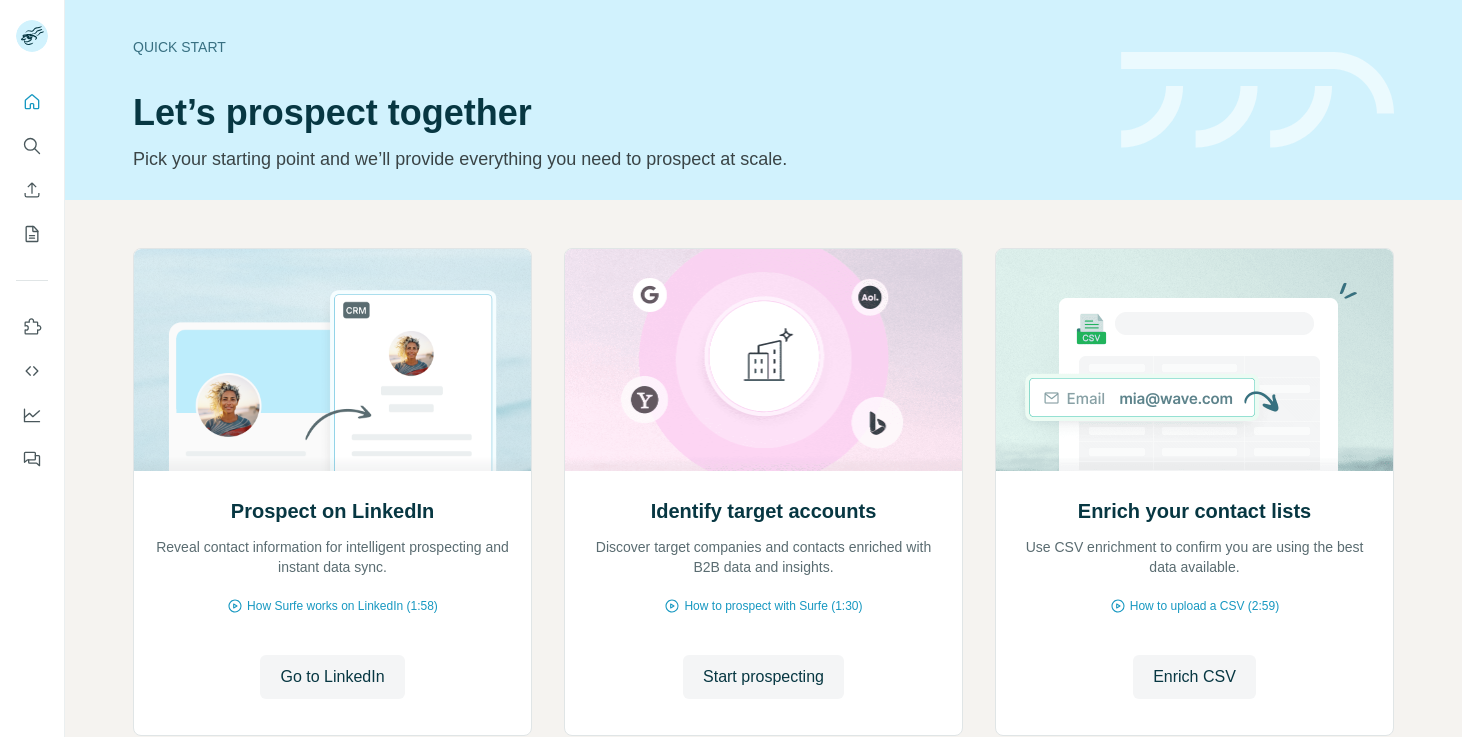 scroll, scrollTop: 0, scrollLeft: 0, axis: both 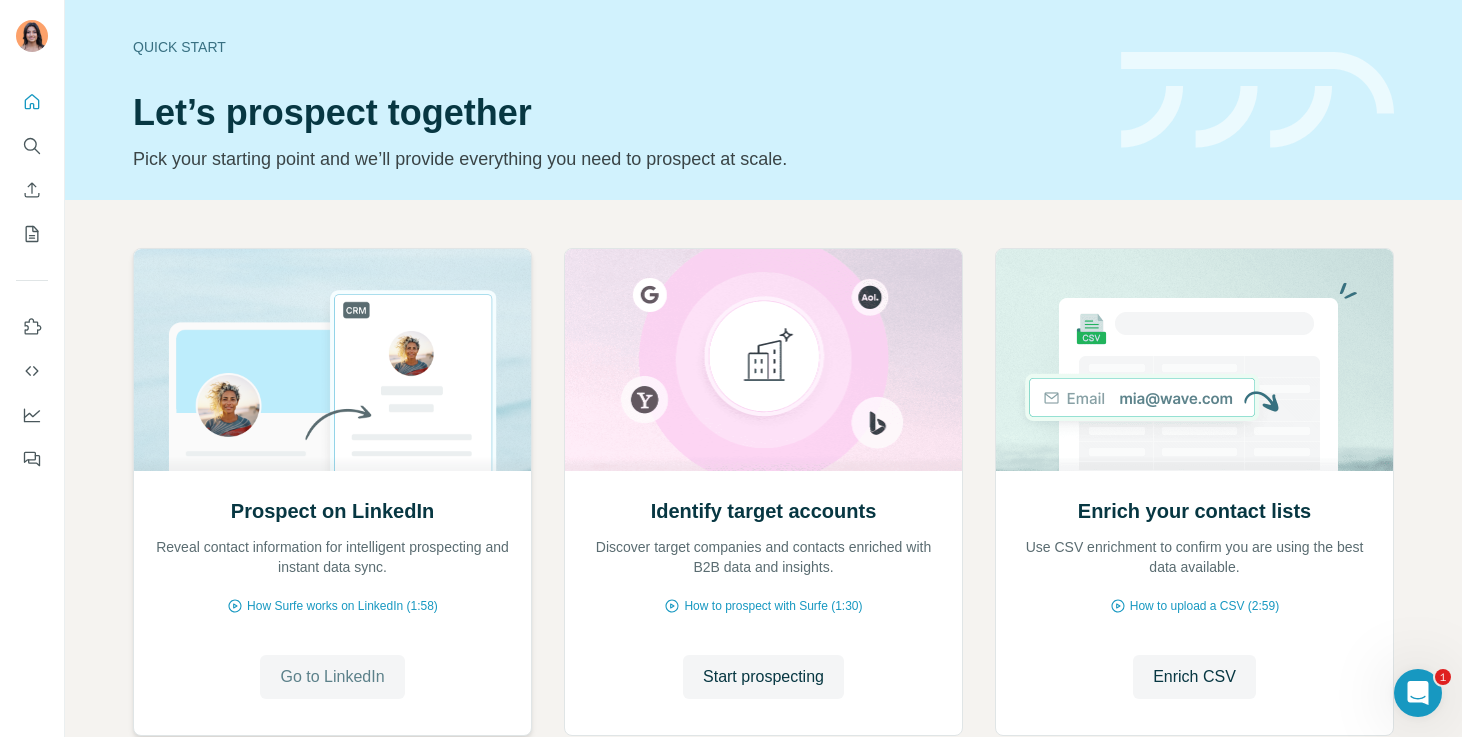 click on "Go to LinkedIn" at bounding box center [332, 677] 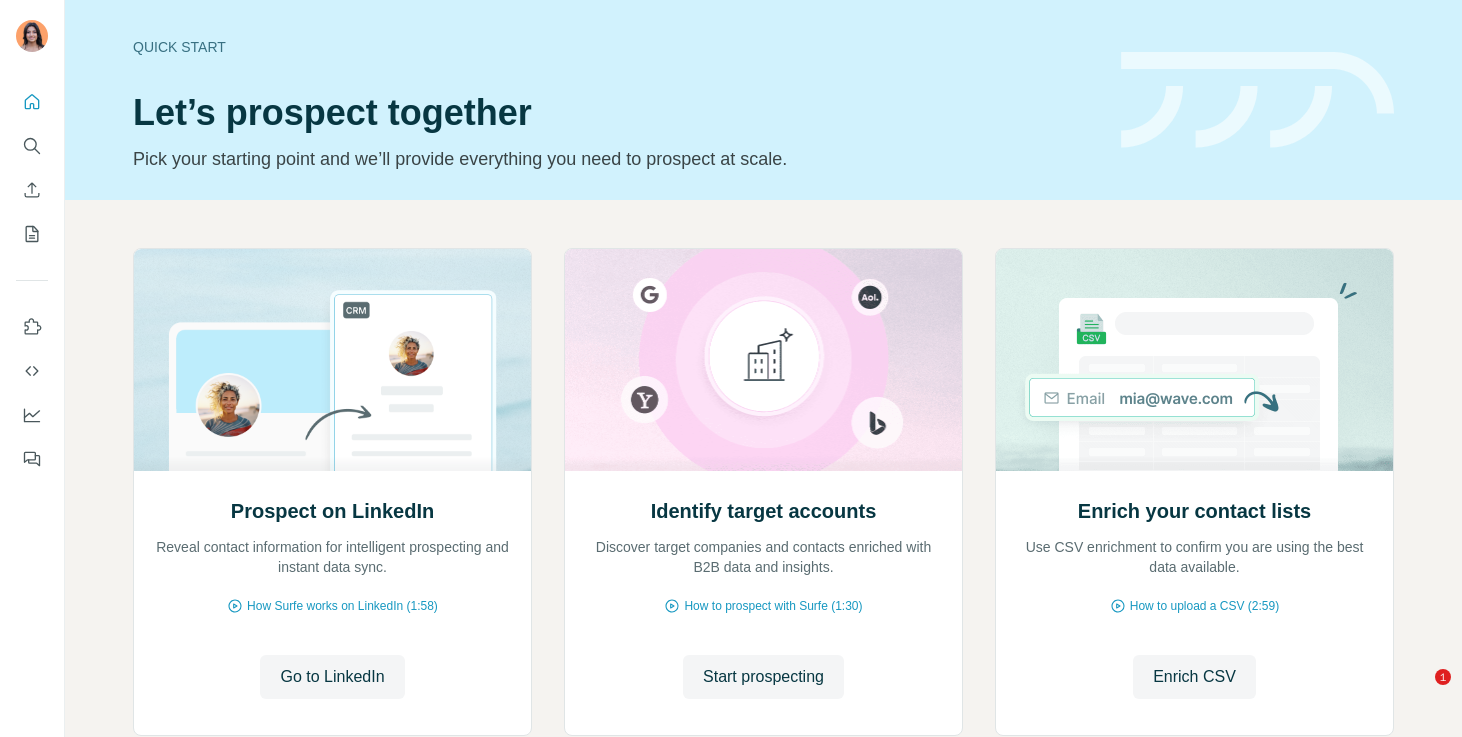 scroll, scrollTop: 0, scrollLeft: 0, axis: both 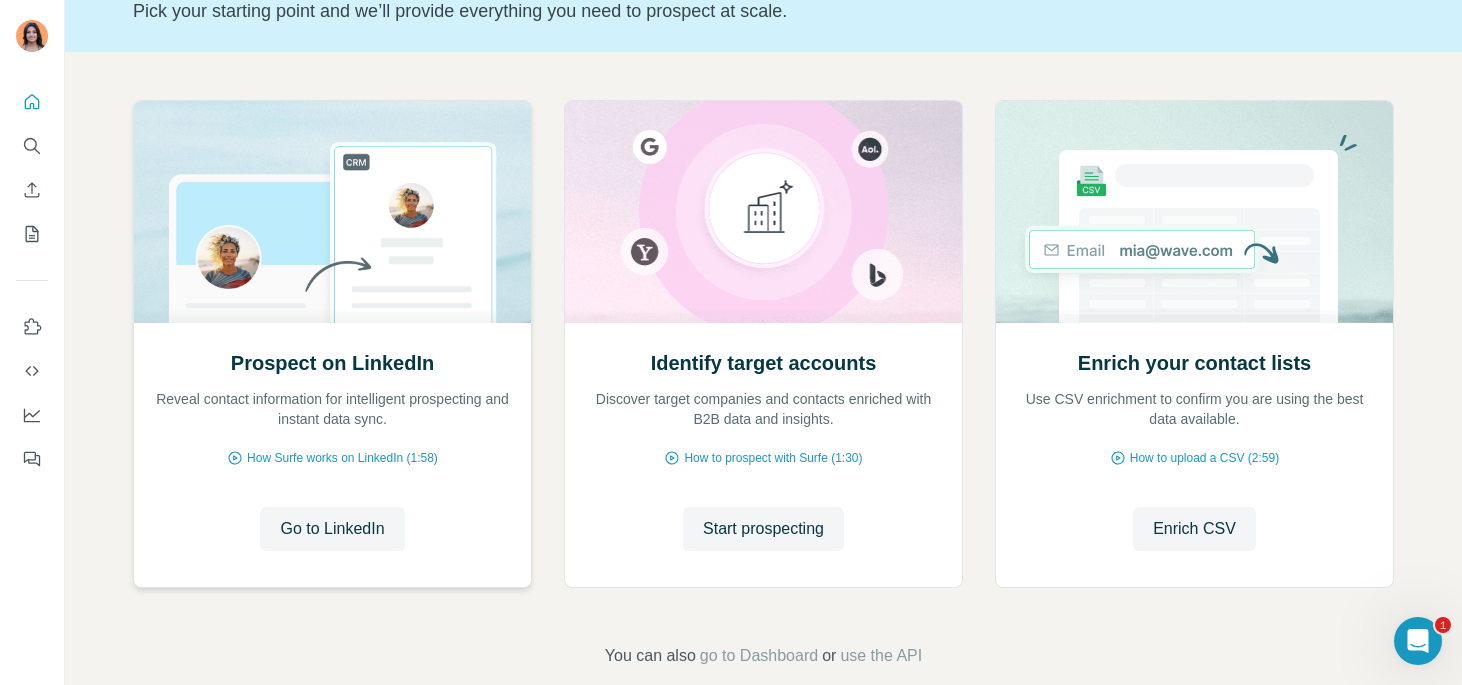 click on "Go to LinkedIn Go to LinkedIn" at bounding box center [332, 529] 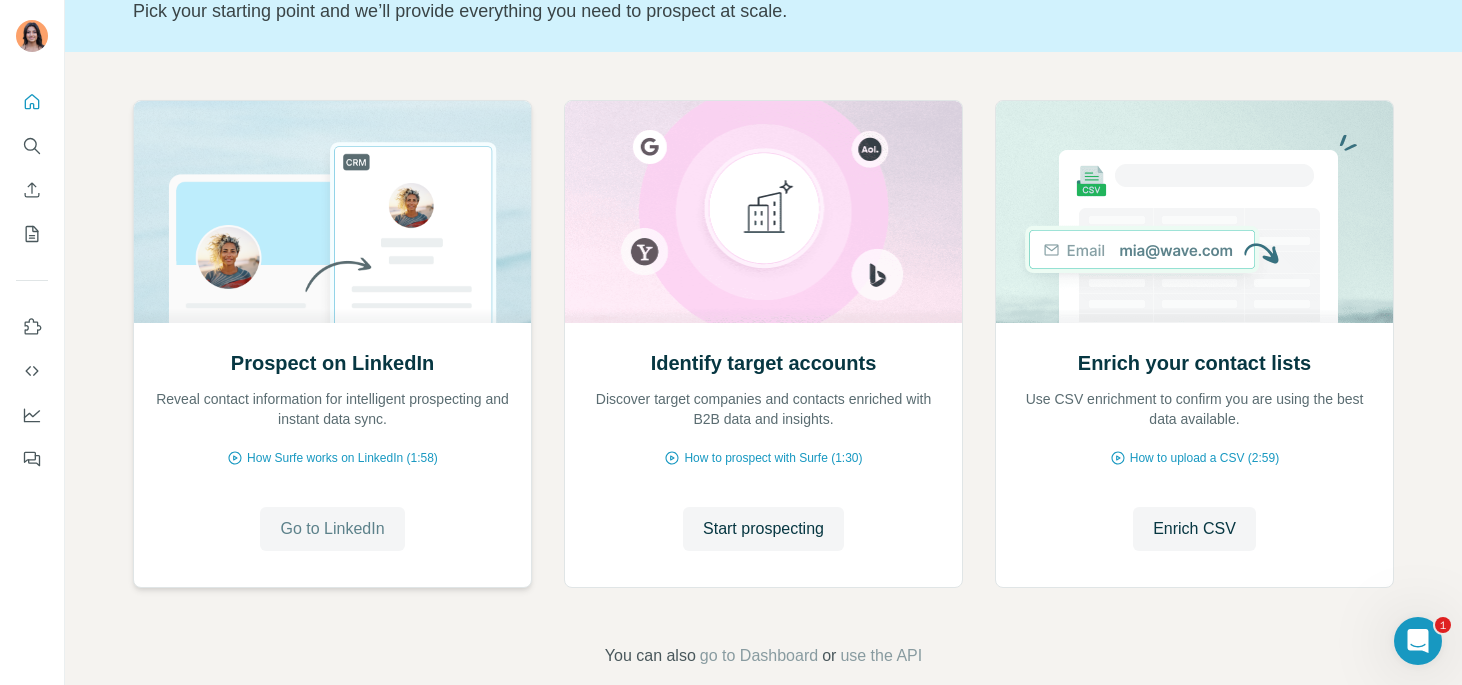 click on "Go to LinkedIn" at bounding box center [332, 529] 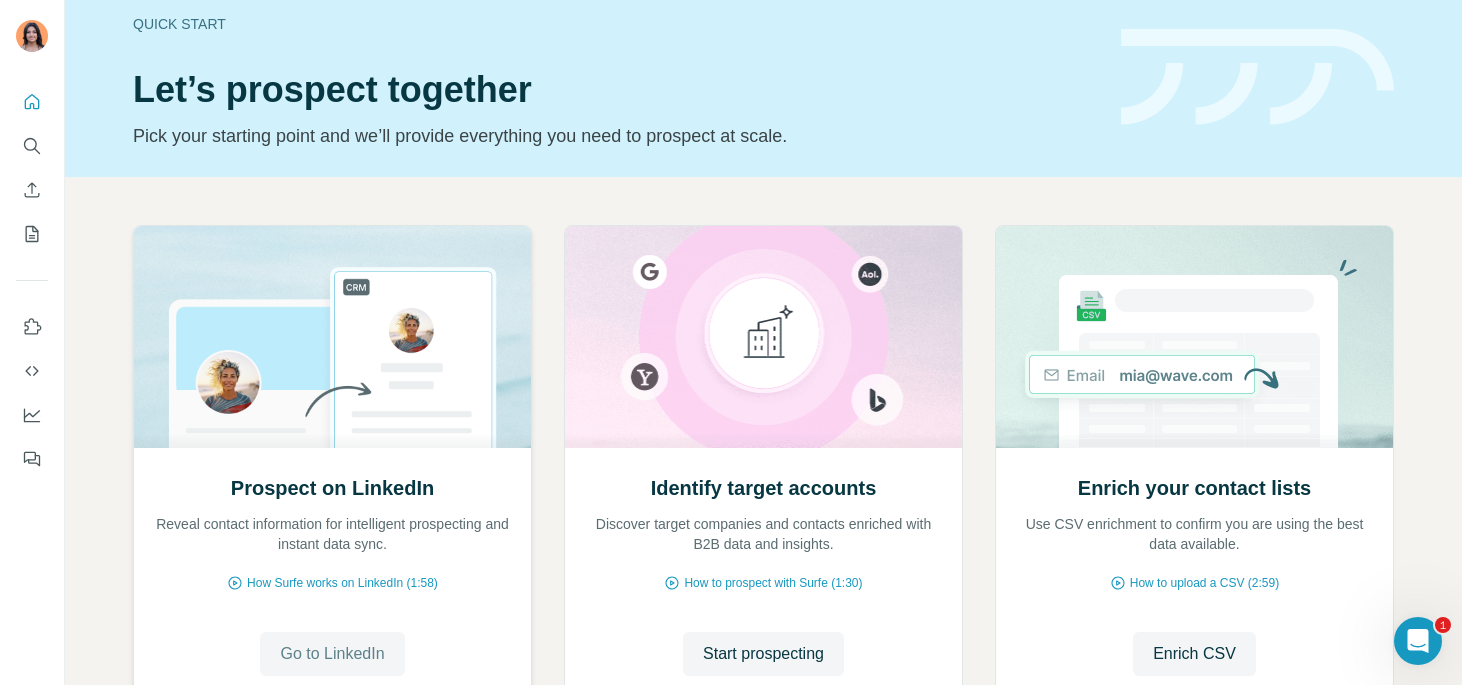 scroll, scrollTop: 0, scrollLeft: 0, axis: both 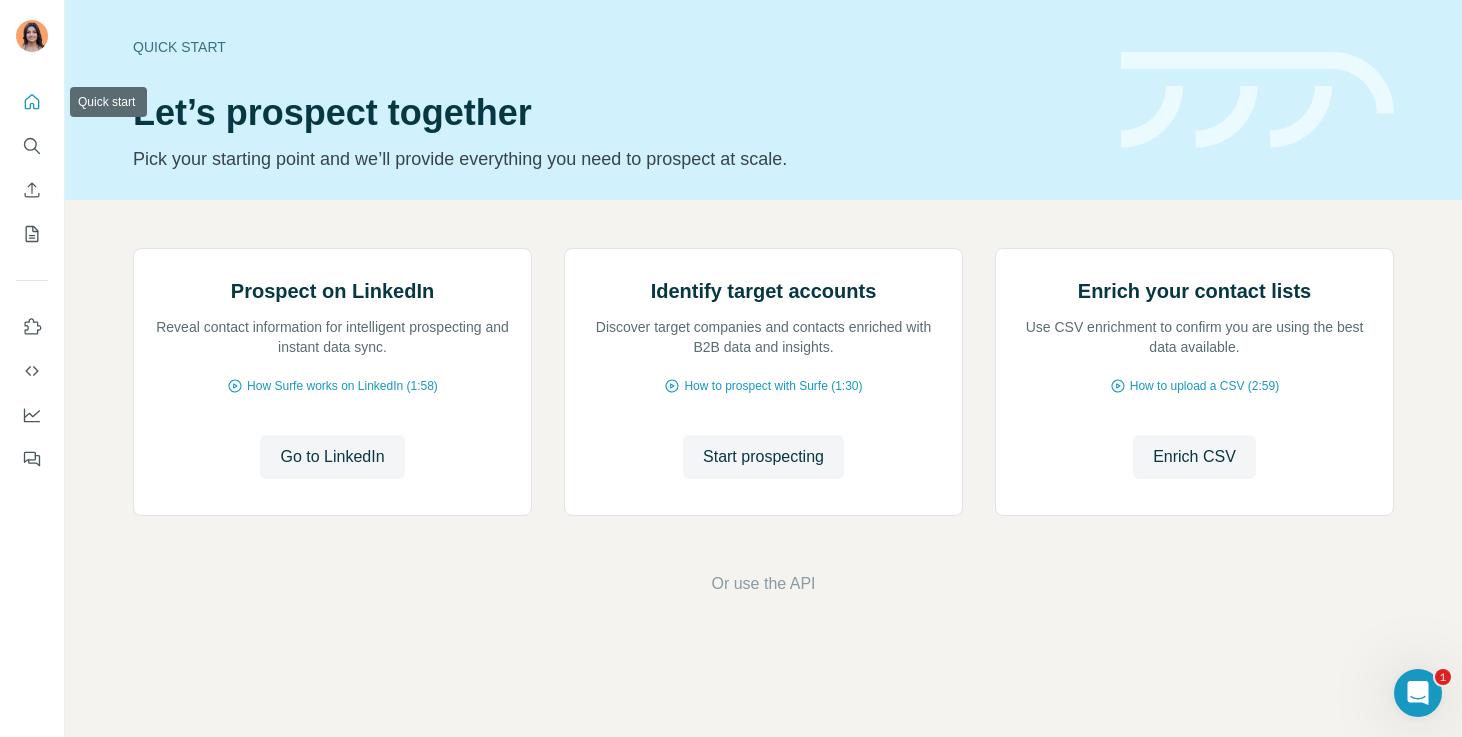 click 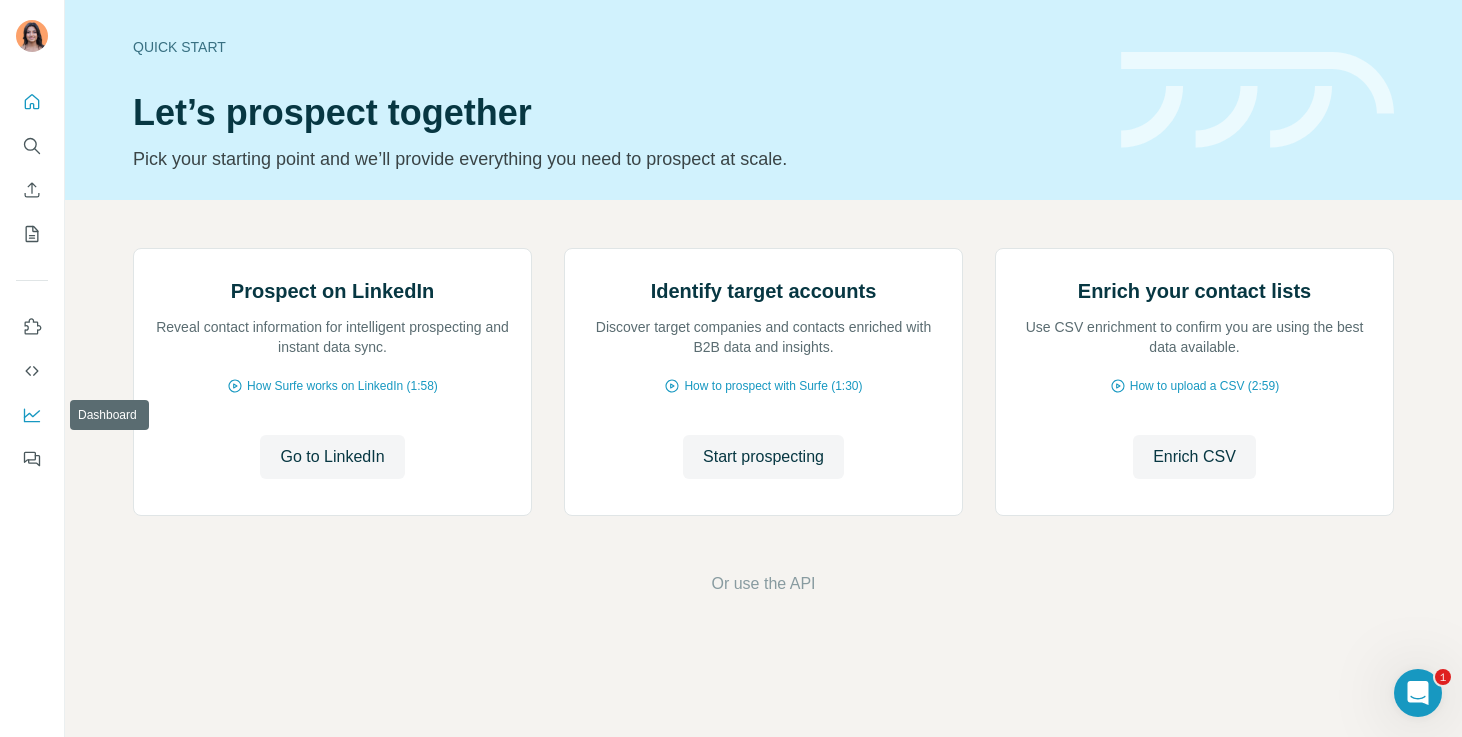 click 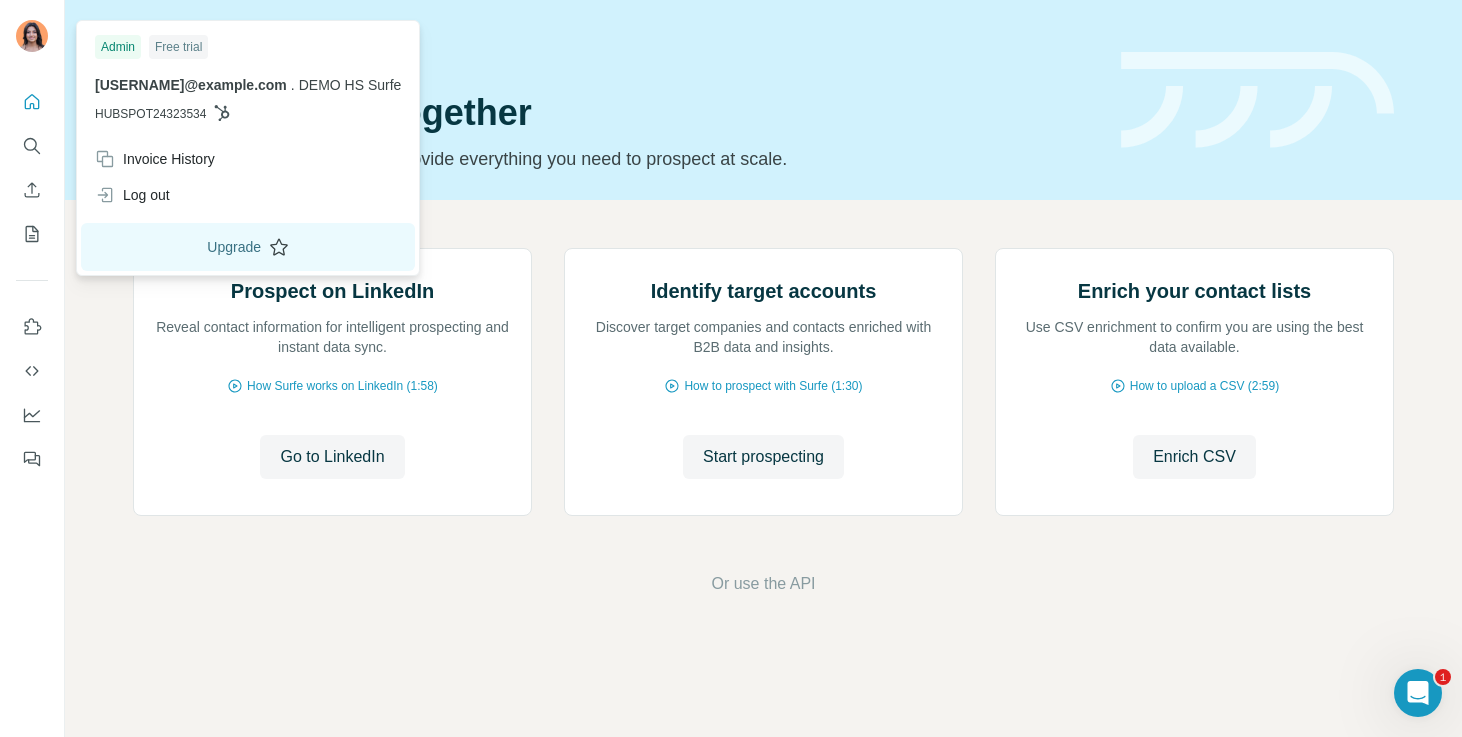 click on "Upgrade" at bounding box center [248, 247] 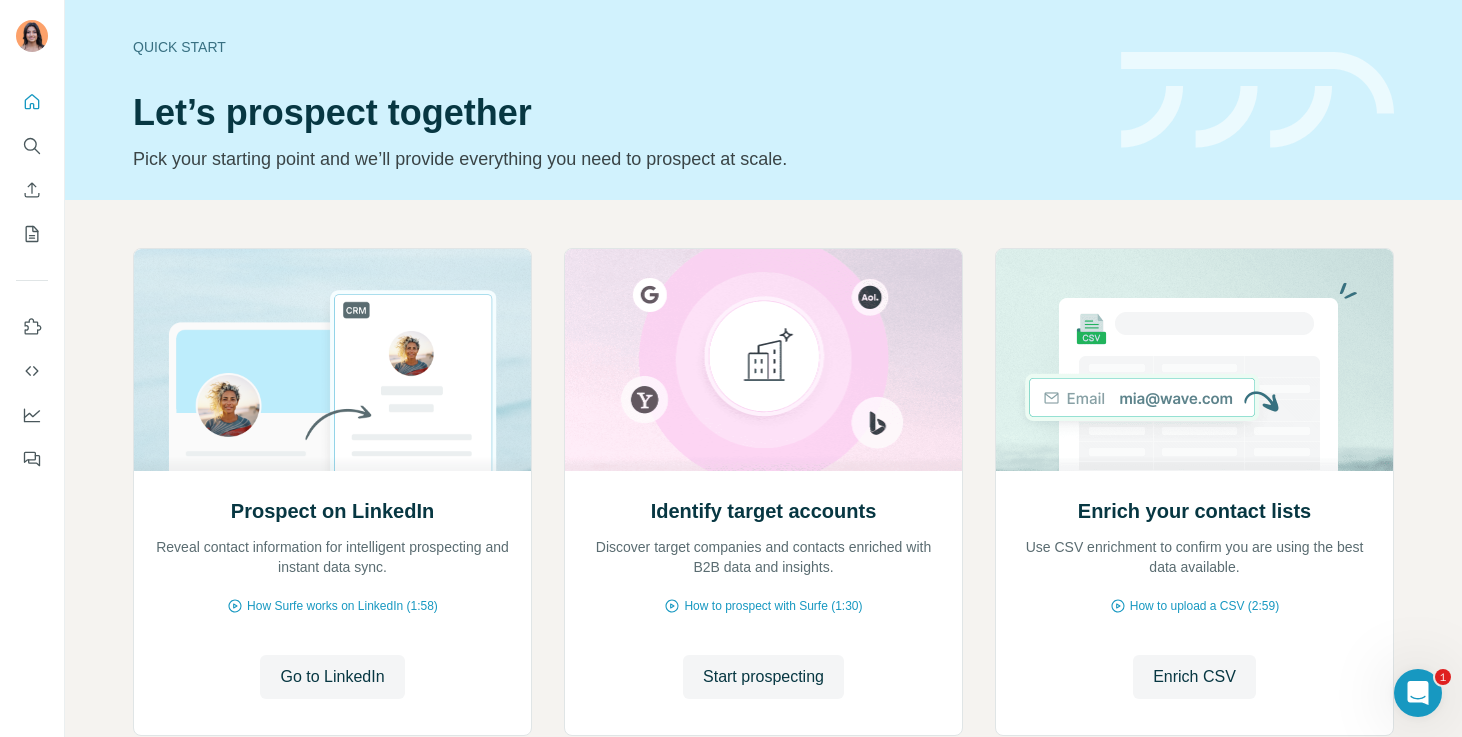 scroll, scrollTop: 0, scrollLeft: 0, axis: both 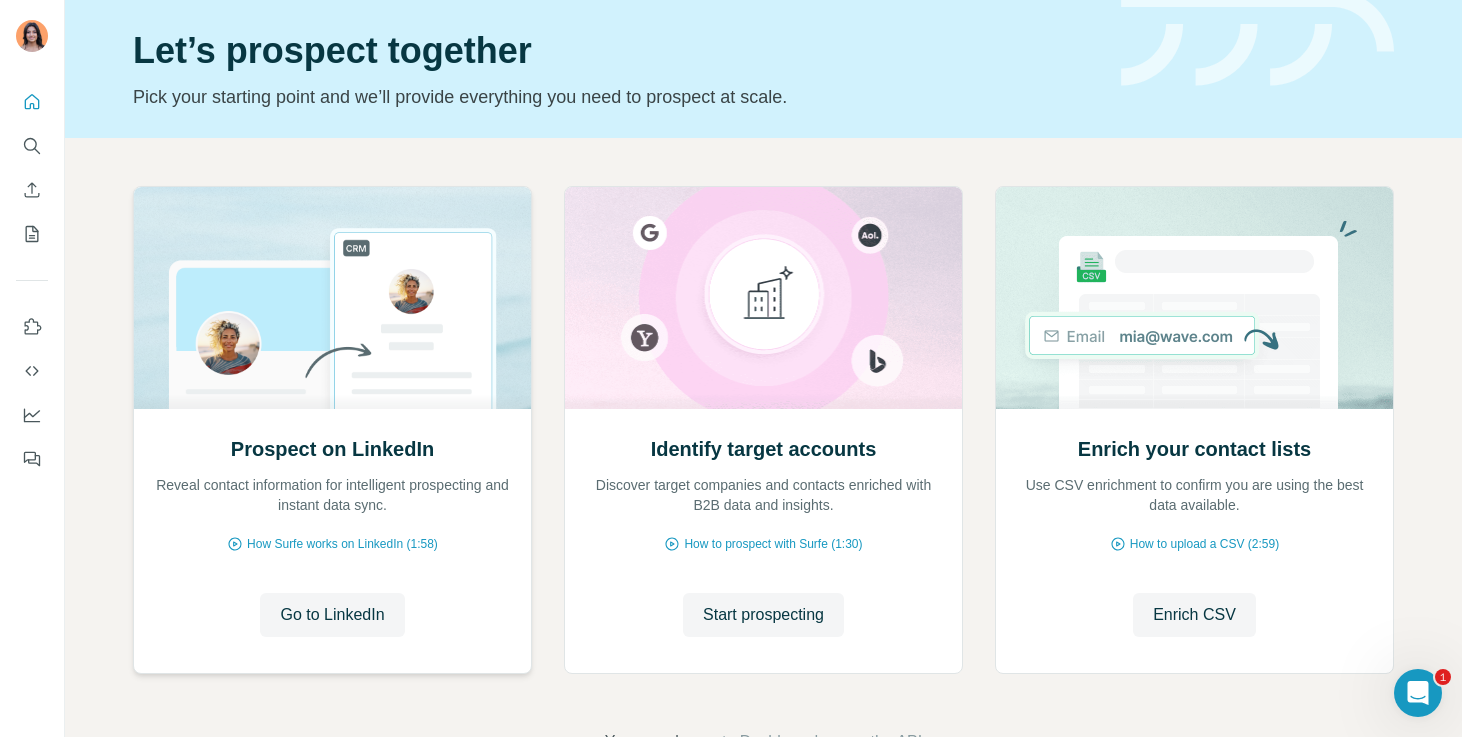 click at bounding box center (332, 298) 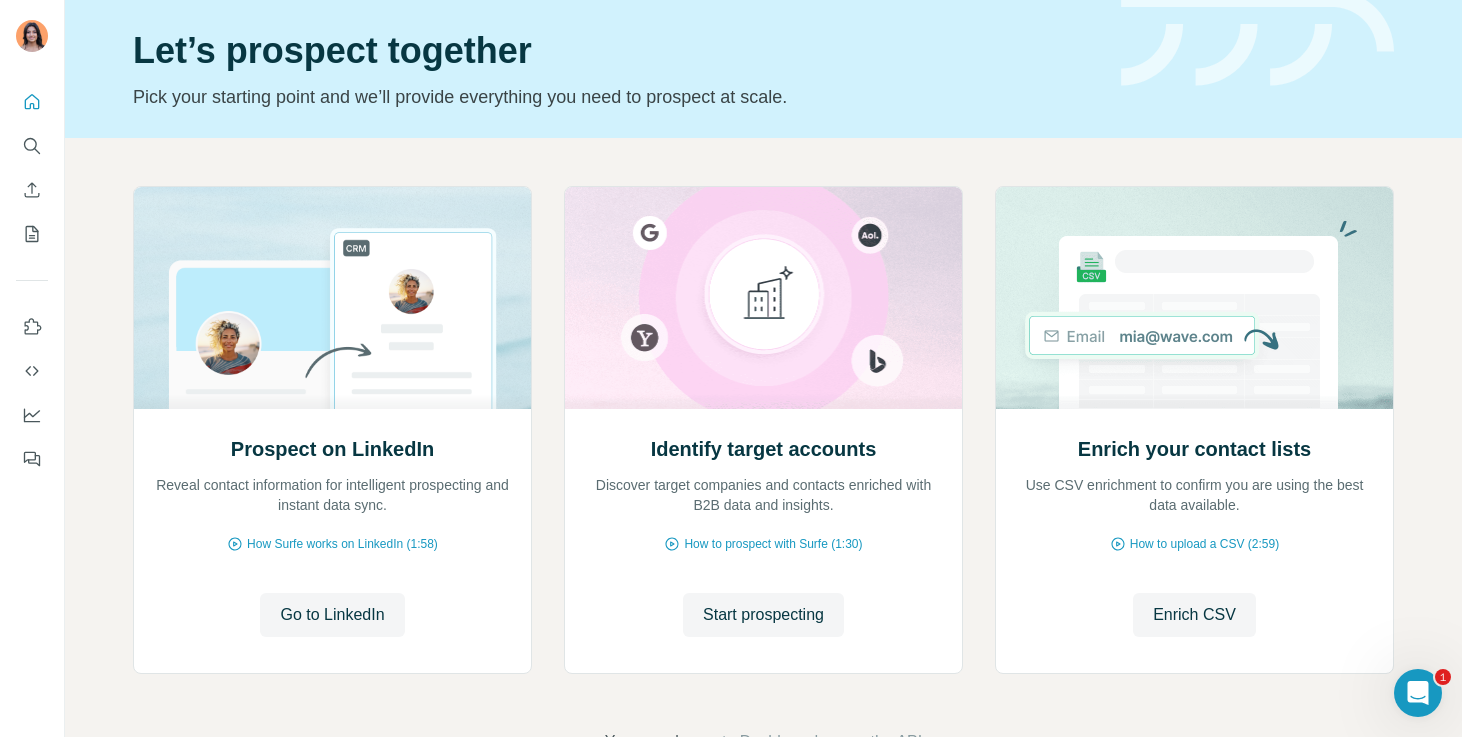 click on "Prospect on LinkedIn Reveal contact information for intelligent prospecting and instant data sync. How Surfe works on LinkedIn (1:58) Go to LinkedIn Go to LinkedIn Identify target accounts Discover target companies and contacts enriched with B2B data and insights. How to prospect with Surfe (1:30) Start prospecting Start prospecting Enrich your contact lists Use CSV enrichment to confirm you are using the best data available. How to upload a CSV (2:59) Enrich CSV Enrich CSV" at bounding box center [763, 434] 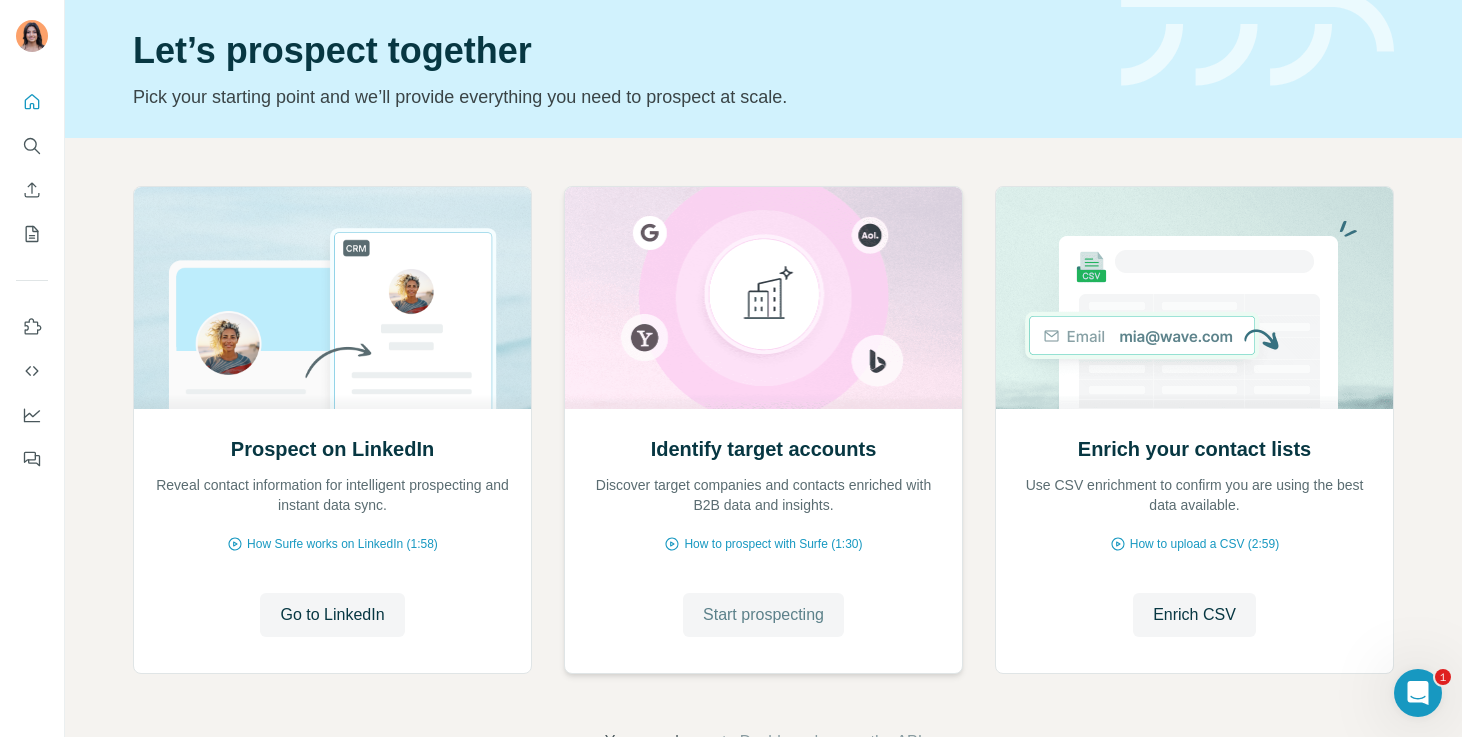 click on "Start prospecting" at bounding box center (763, 615) 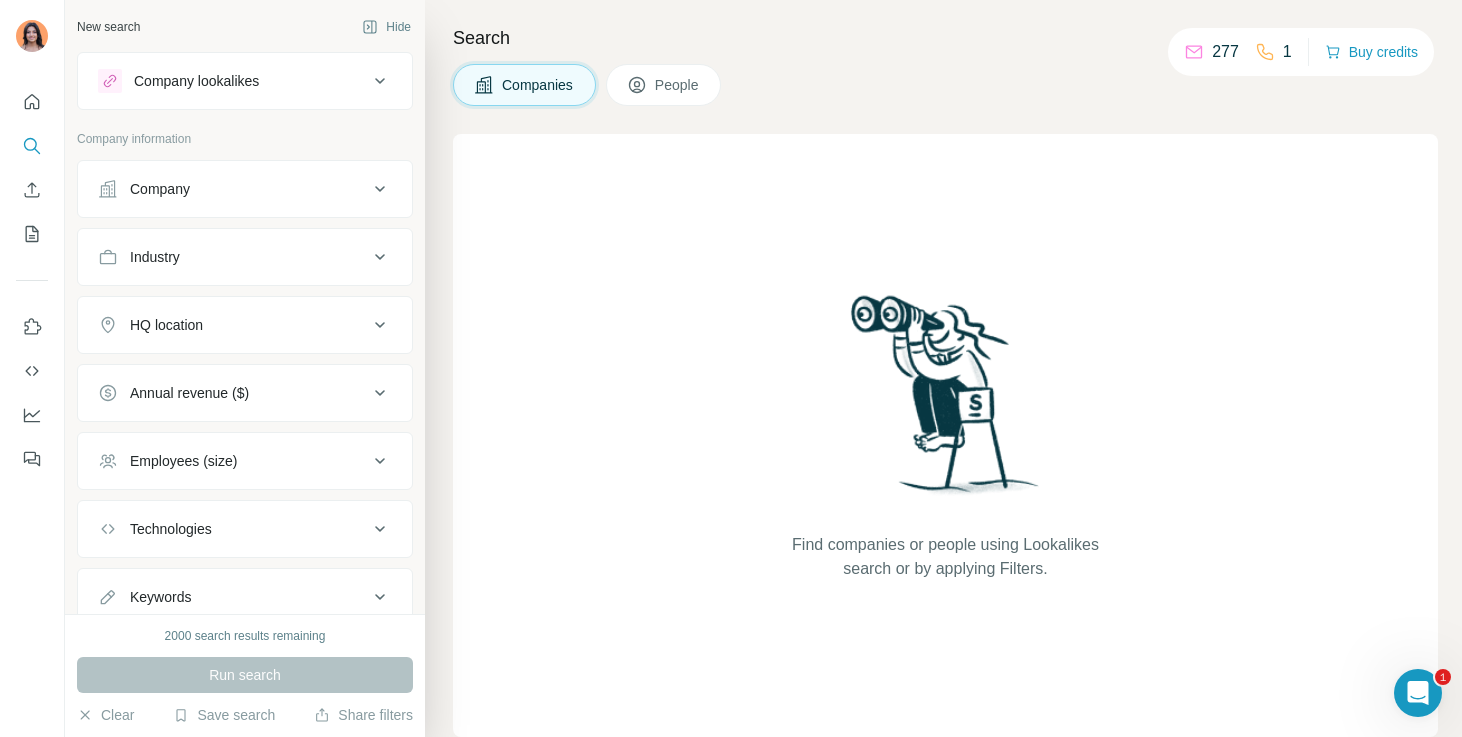 click on "Find companies or people using Lookalikes search or by applying Filters." at bounding box center [945, 435] 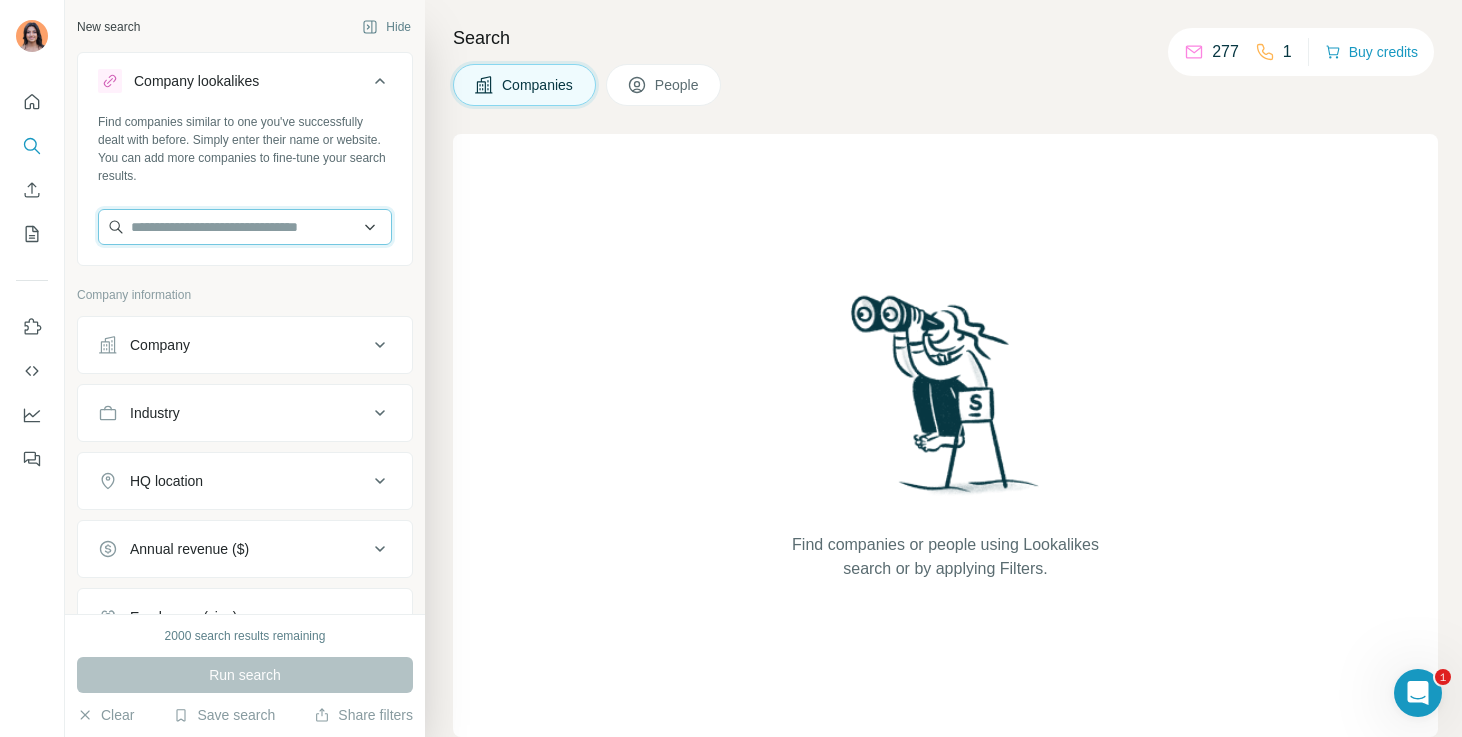 click at bounding box center (245, 227) 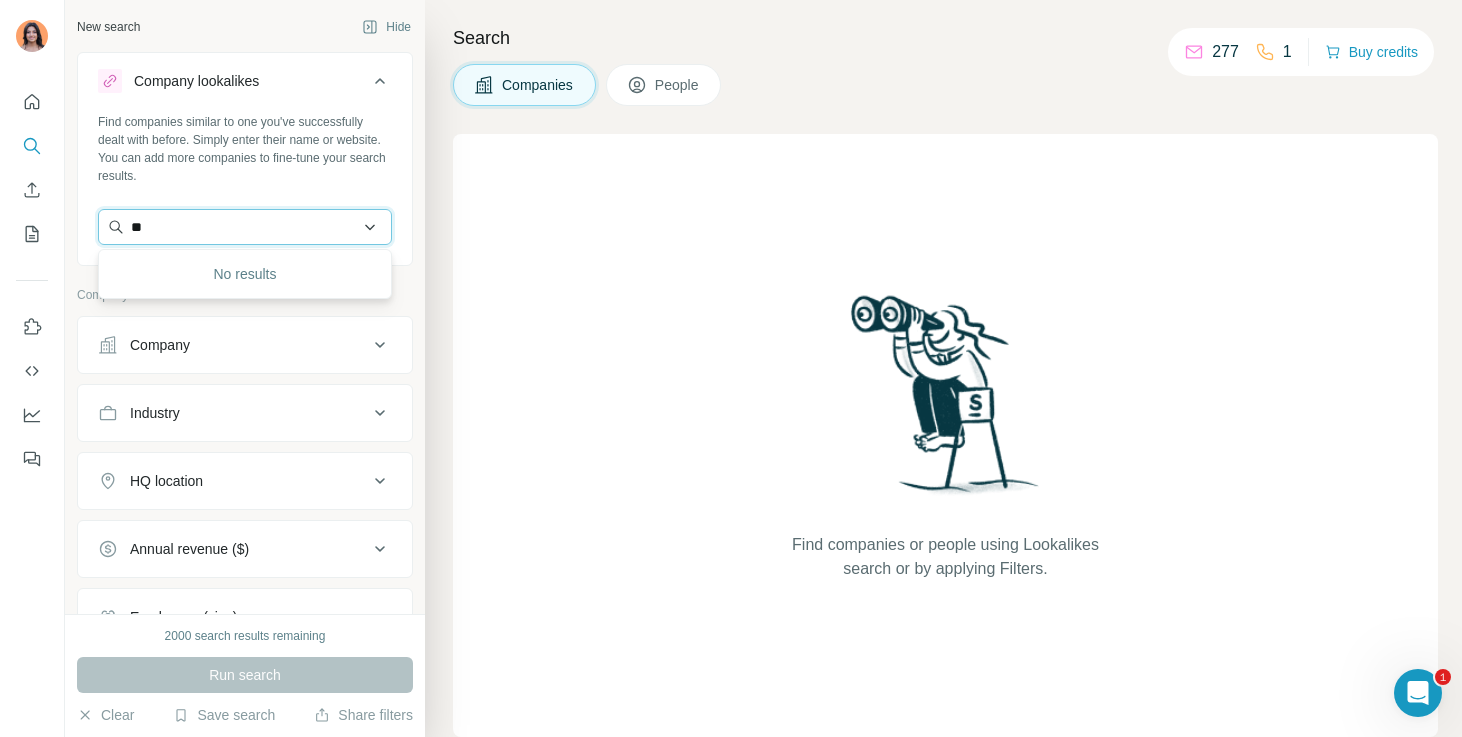 type on "*" 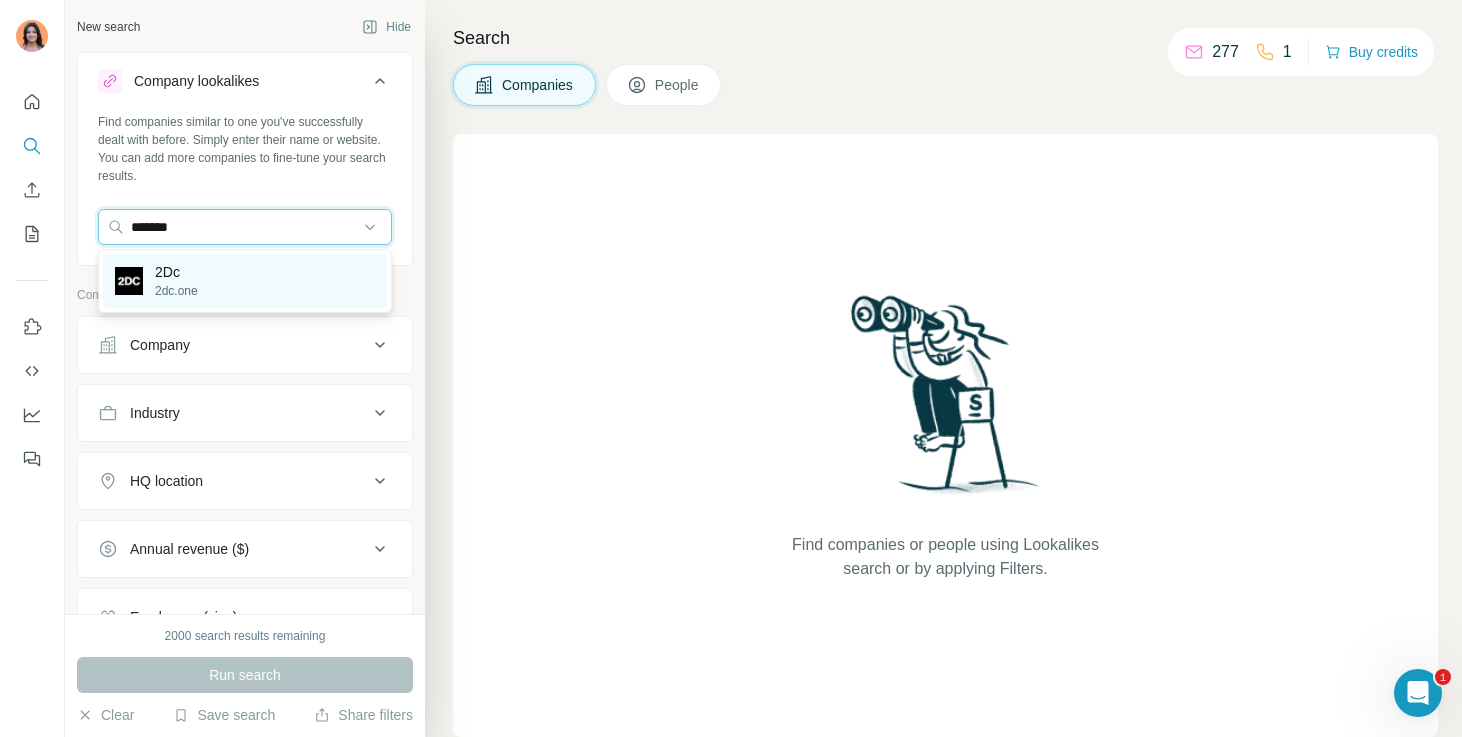 type on "*******" 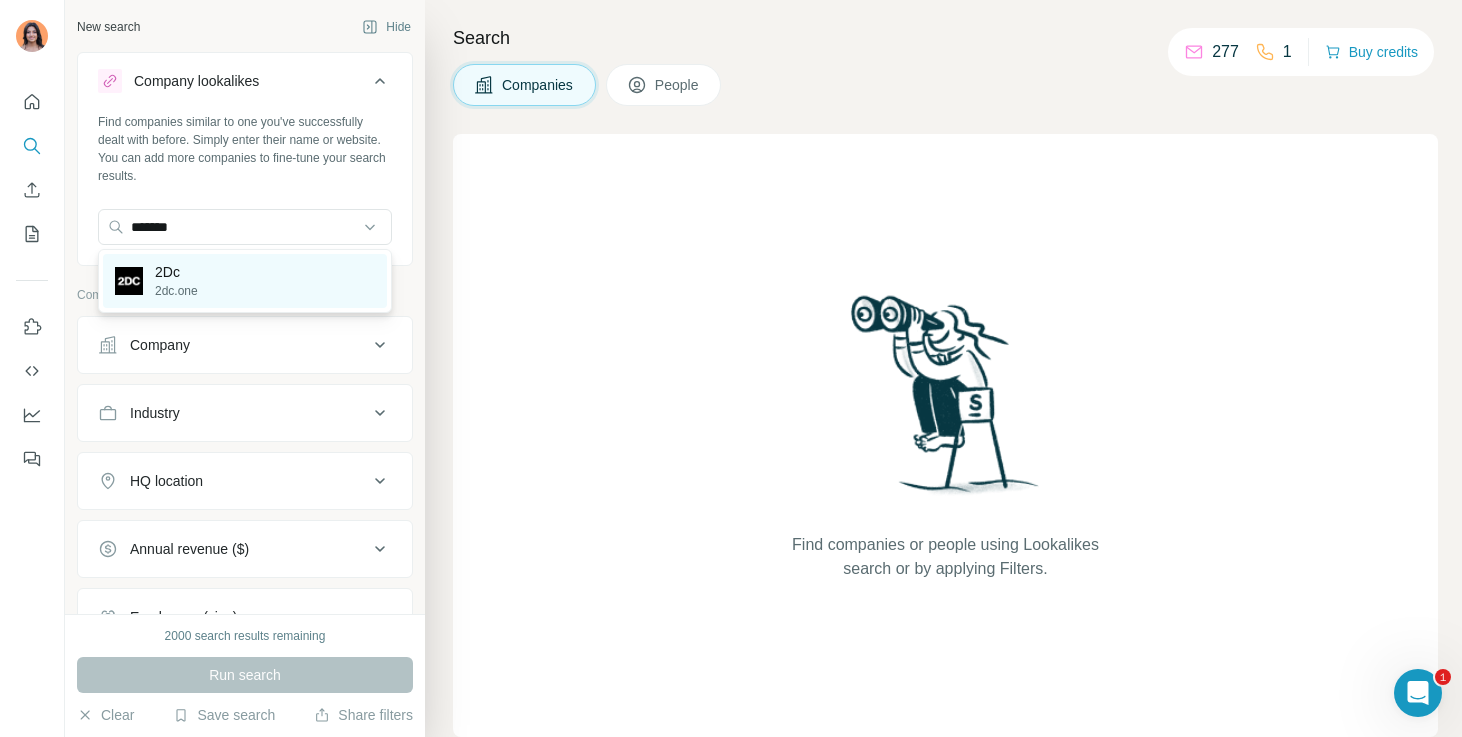 click on "2Dc 2dc.one" at bounding box center (245, 281) 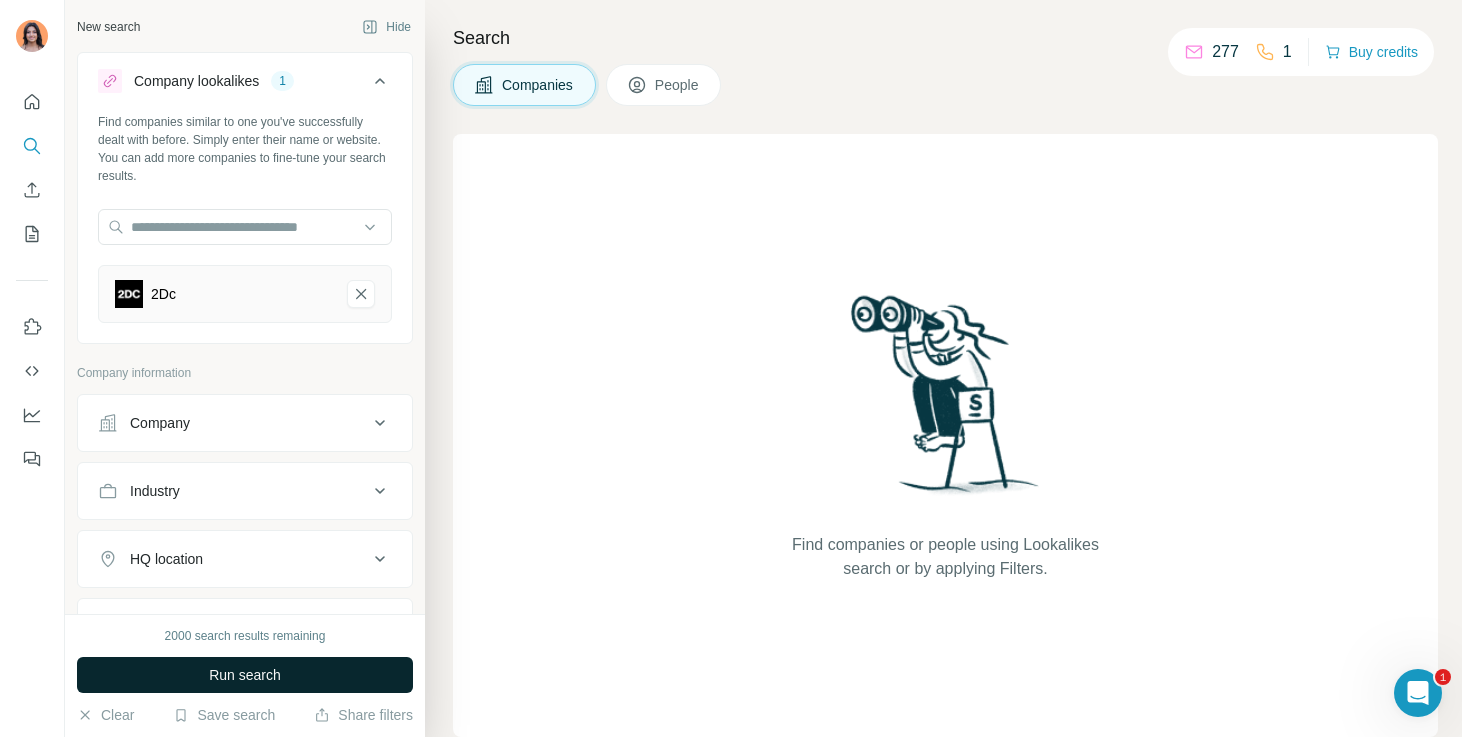 click on "Run search" at bounding box center [245, 675] 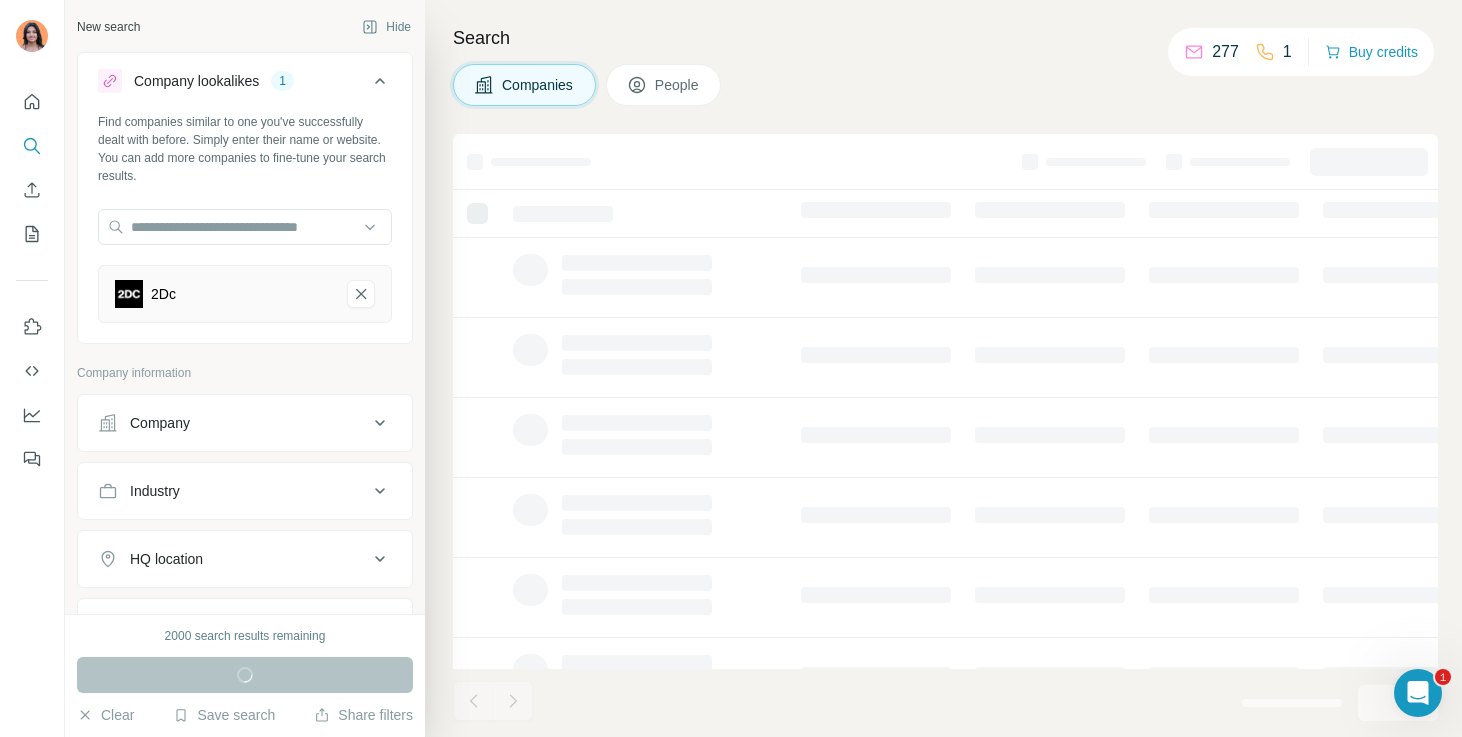 click on "Search Companies People" at bounding box center [943, 368] 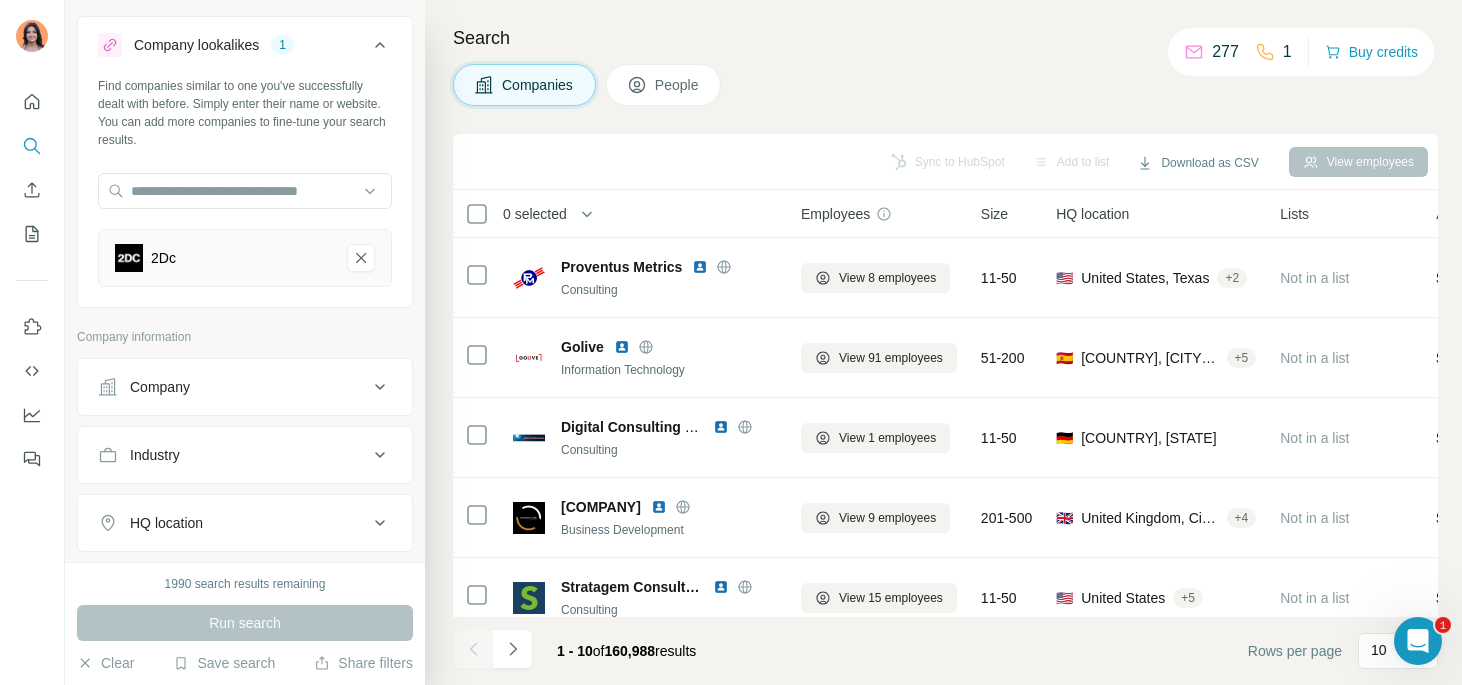 scroll, scrollTop: 39, scrollLeft: 0, axis: vertical 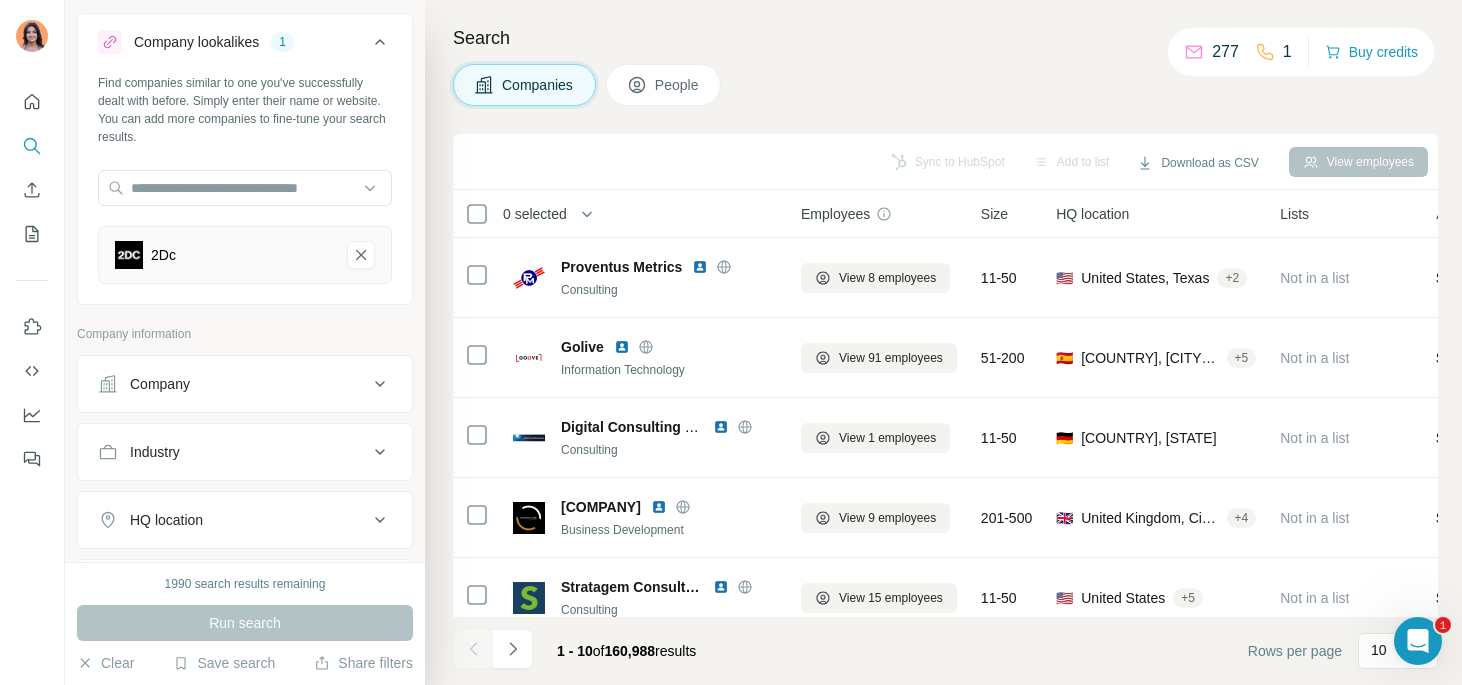 click on "Proventus Metrics Consulting View 8 employees 11-50 🇺🇸 United States, Texas + 2 Not in a list $ 1-10M Font Awesome, WordPress, Select2, wpBakery, Animate.css, Priority Hints, Swiper, MySQL, Material Design Lite, RSS, LiteSpeed, PHP, jQuery, Contact Form 7, jQuery Migrate, Hostinger, Google Font API, Google Maps, Twitter Emoji (Twemoji) Consulting, Information Technology, Software, Information Services, Enterprise Applications, Management Consulting cloud infrastructure software development digital innovation data engineering custom software innovative technology bespoke software infrastructure digital transformation tailored digital successful digital application development digital success enterprise cloud software promoting innovation successful technology innovation technology staffing corporate hq digital hq agile" at bounding box center [943, 342] 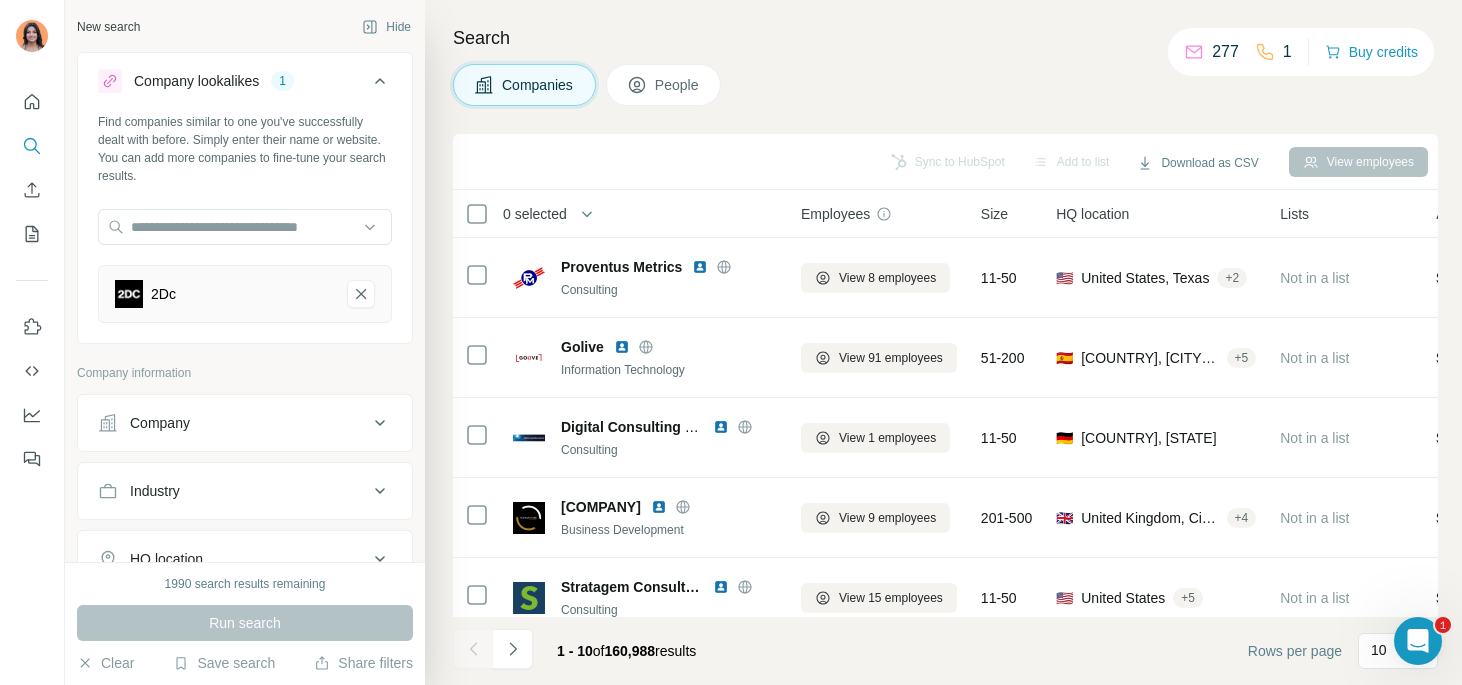 scroll, scrollTop: 29, scrollLeft: 0, axis: vertical 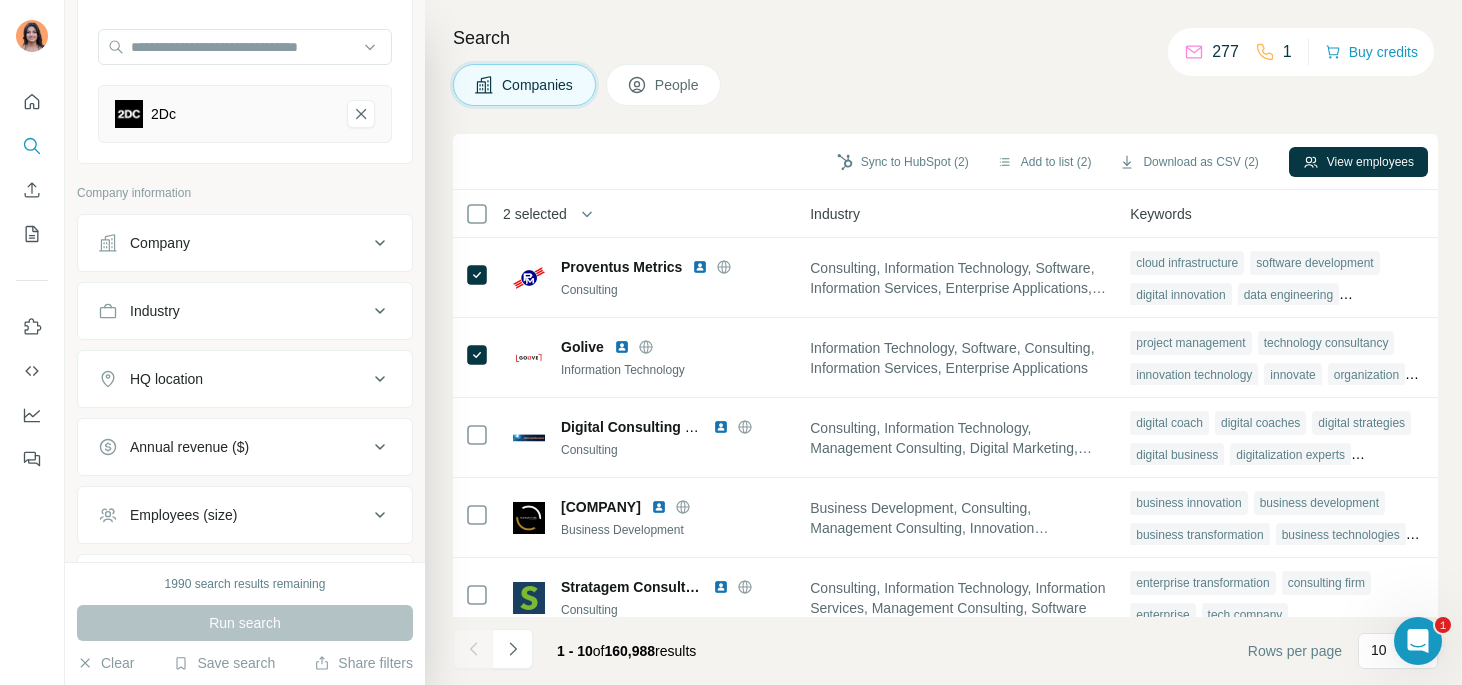 click on "Company" at bounding box center [233, 243] 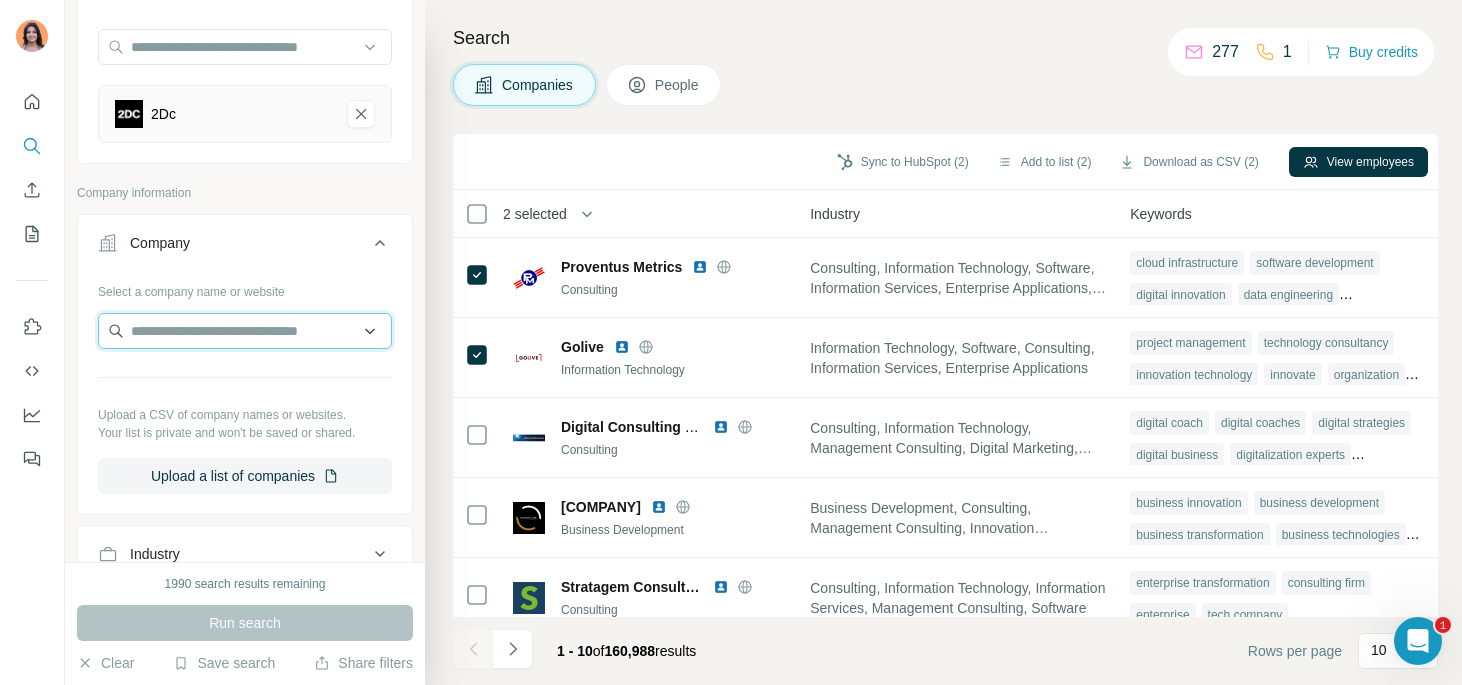 click at bounding box center (245, 331) 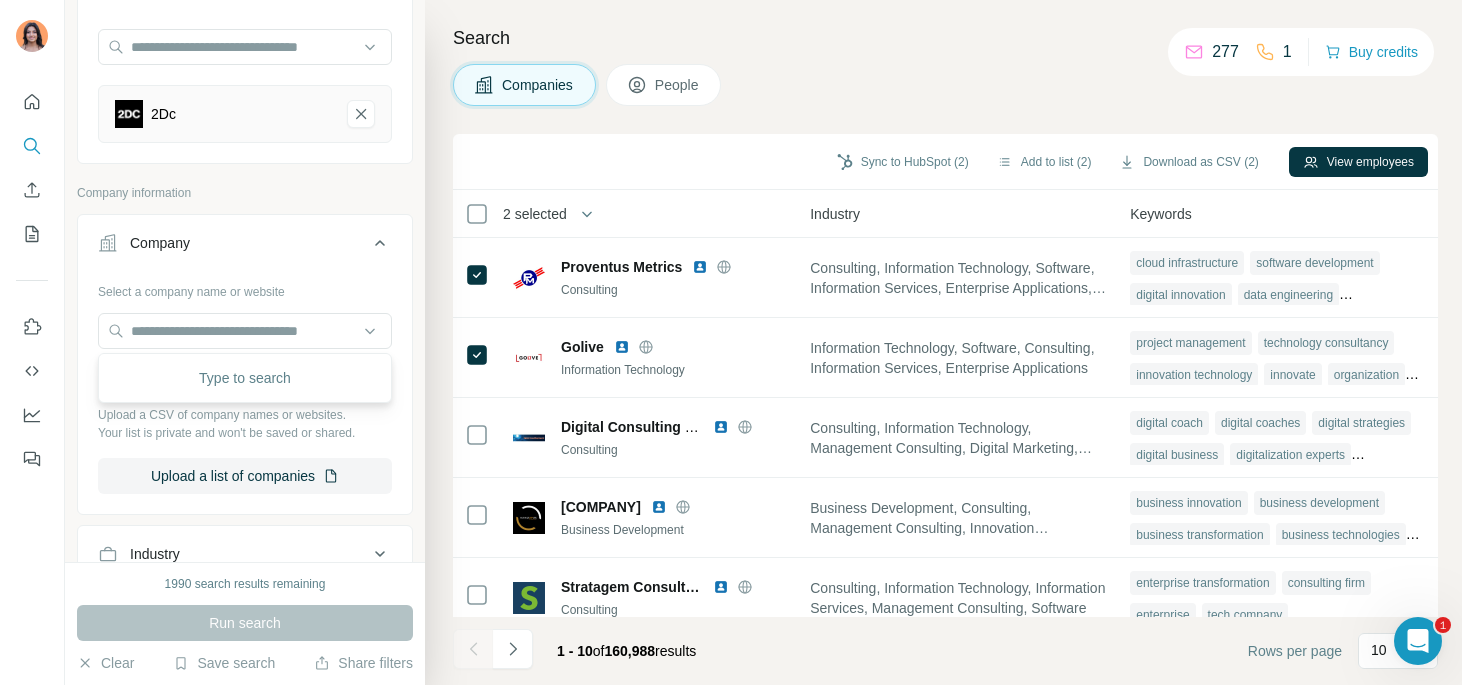 click on "Company" at bounding box center [245, 247] 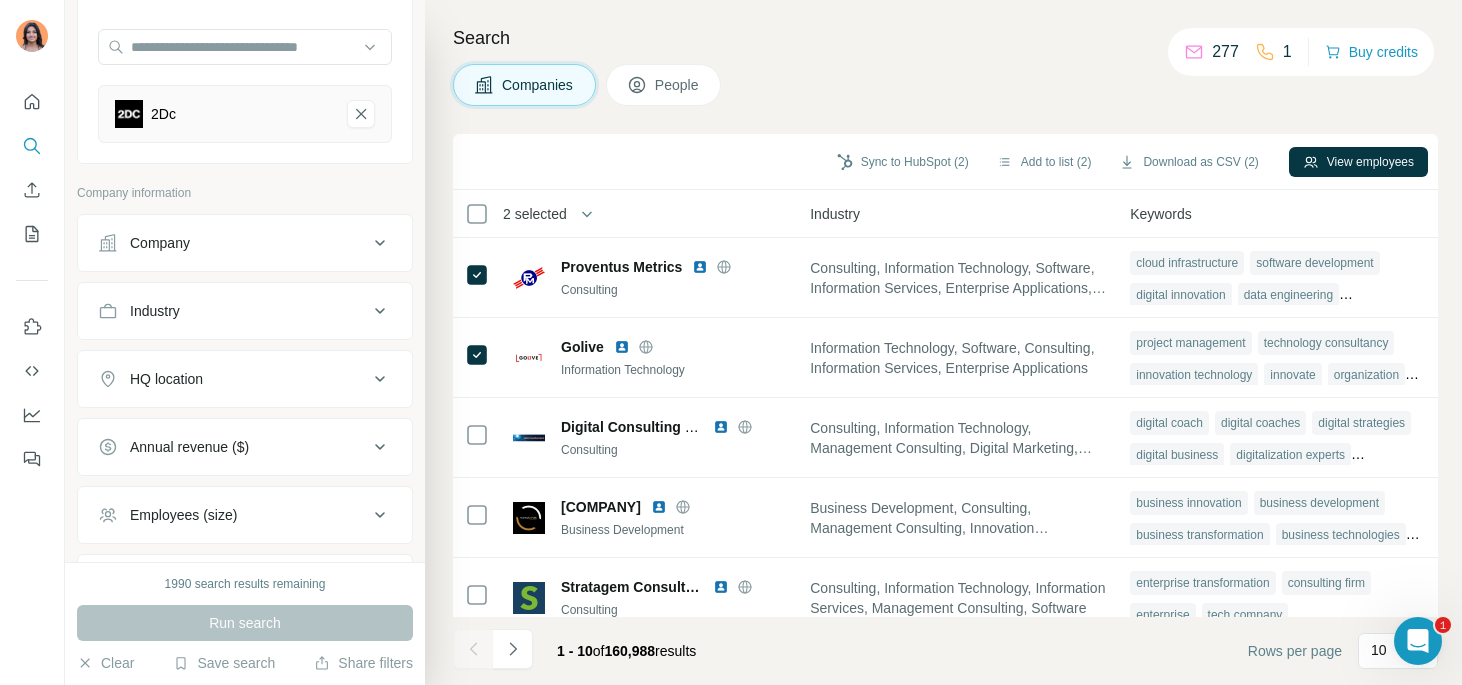 click on "Company" at bounding box center (233, 243) 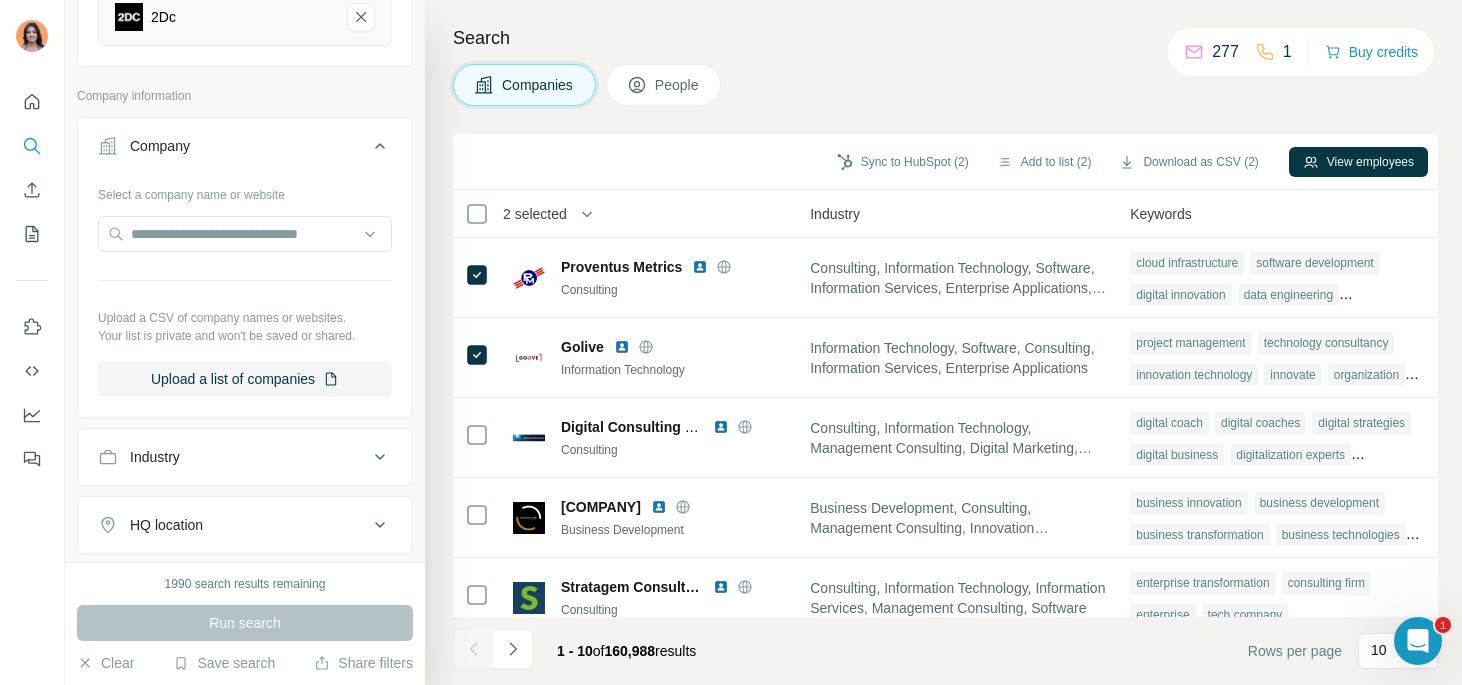 scroll, scrollTop: 280, scrollLeft: 0, axis: vertical 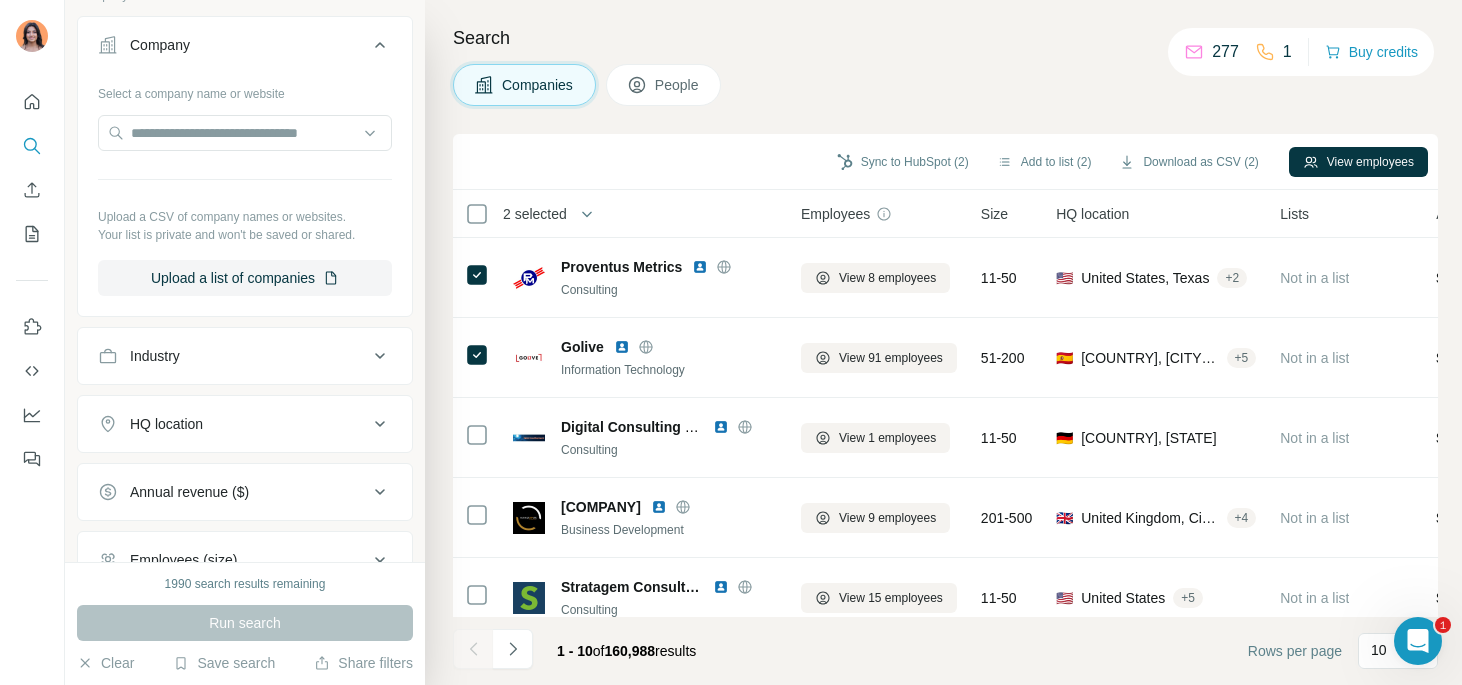 click on "Industry" at bounding box center [233, 356] 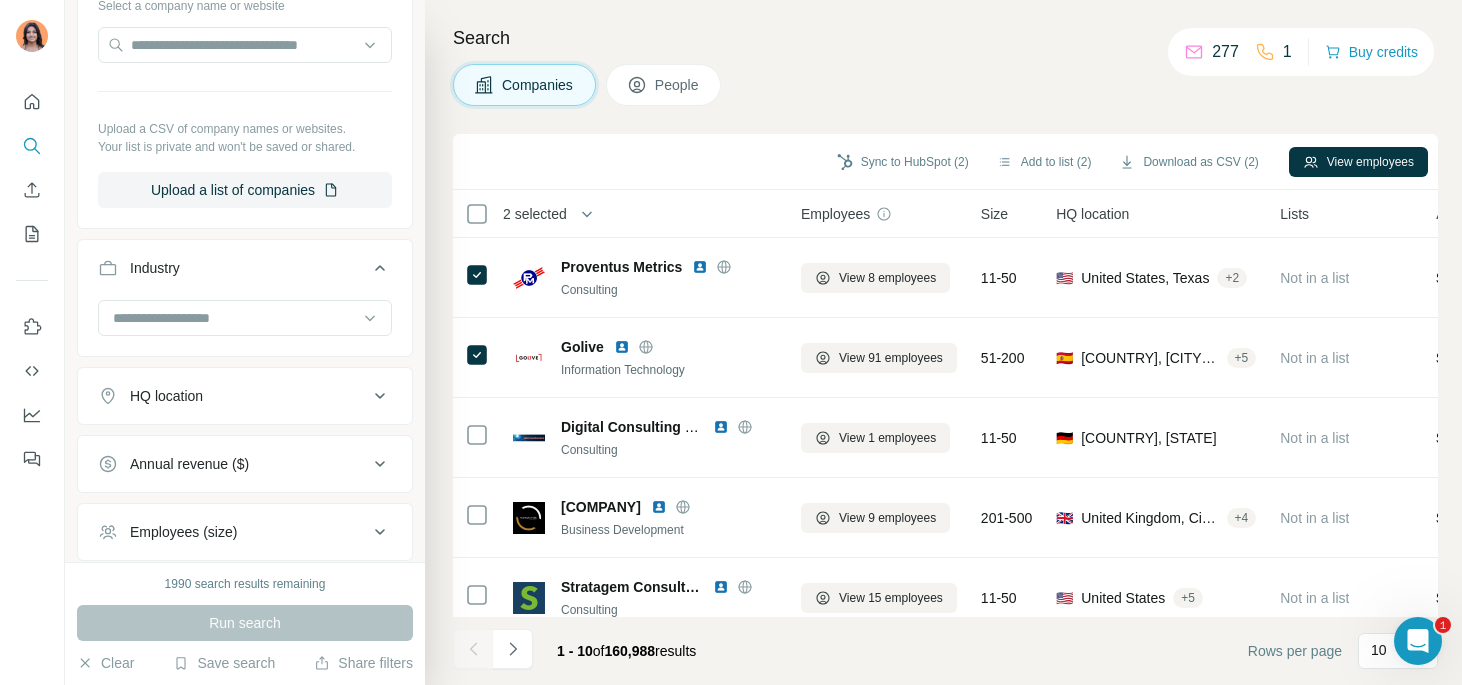 scroll, scrollTop: 475, scrollLeft: 0, axis: vertical 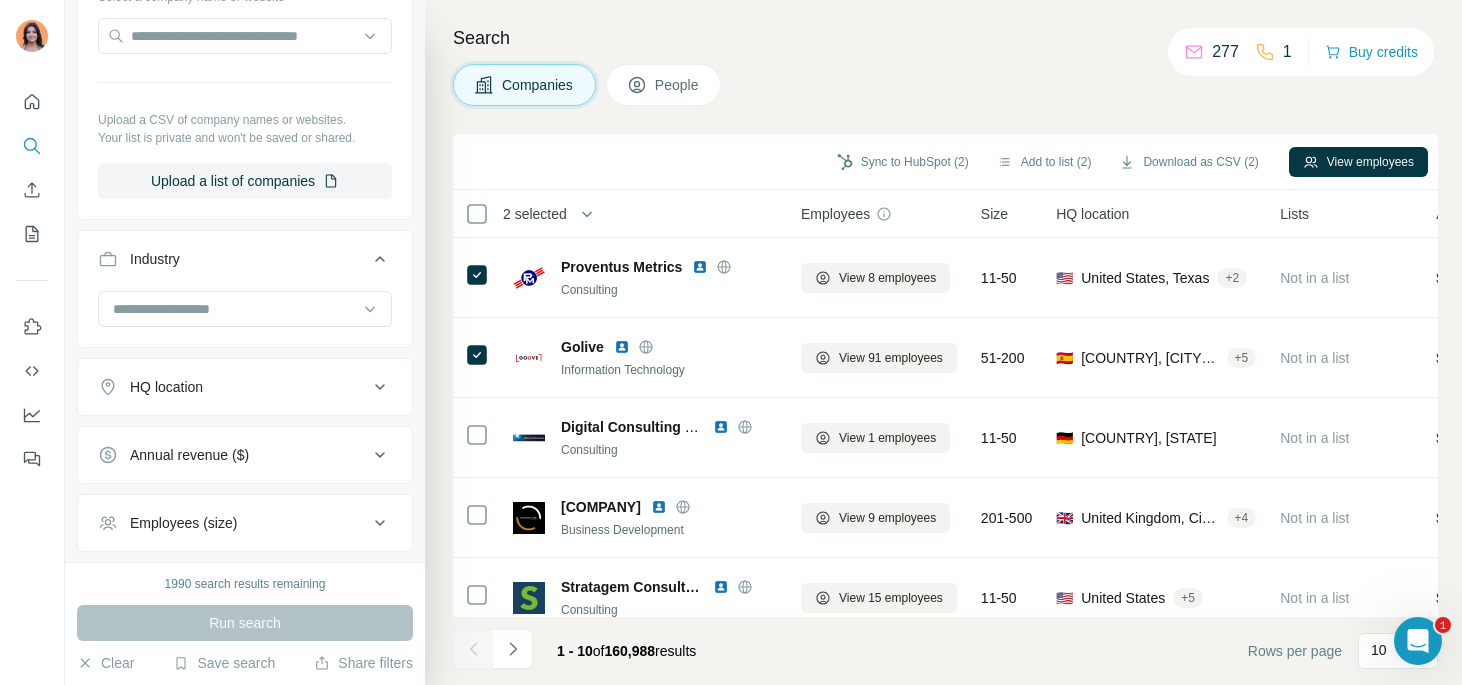 click on "Annual revenue ($)" at bounding box center (189, 455) 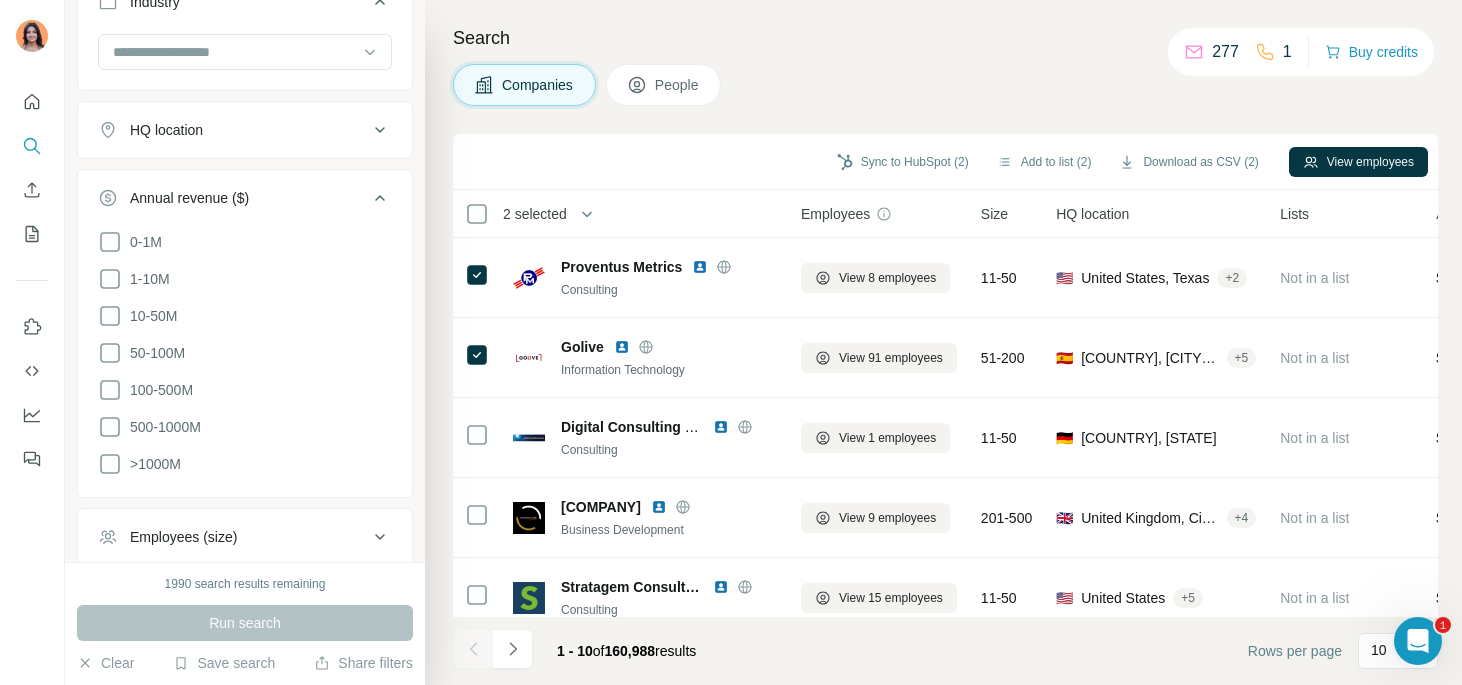 scroll, scrollTop: 924, scrollLeft: 0, axis: vertical 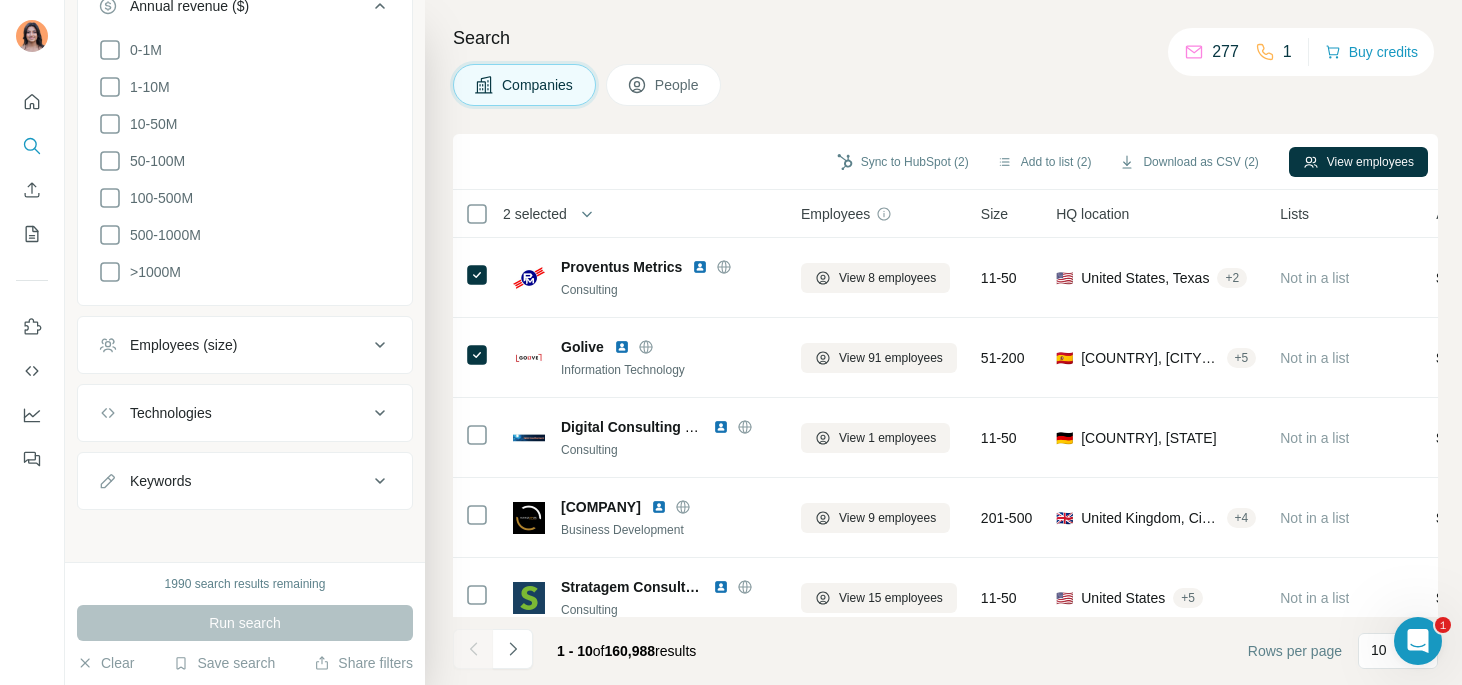 click on "Employees (size)" at bounding box center [183, 345] 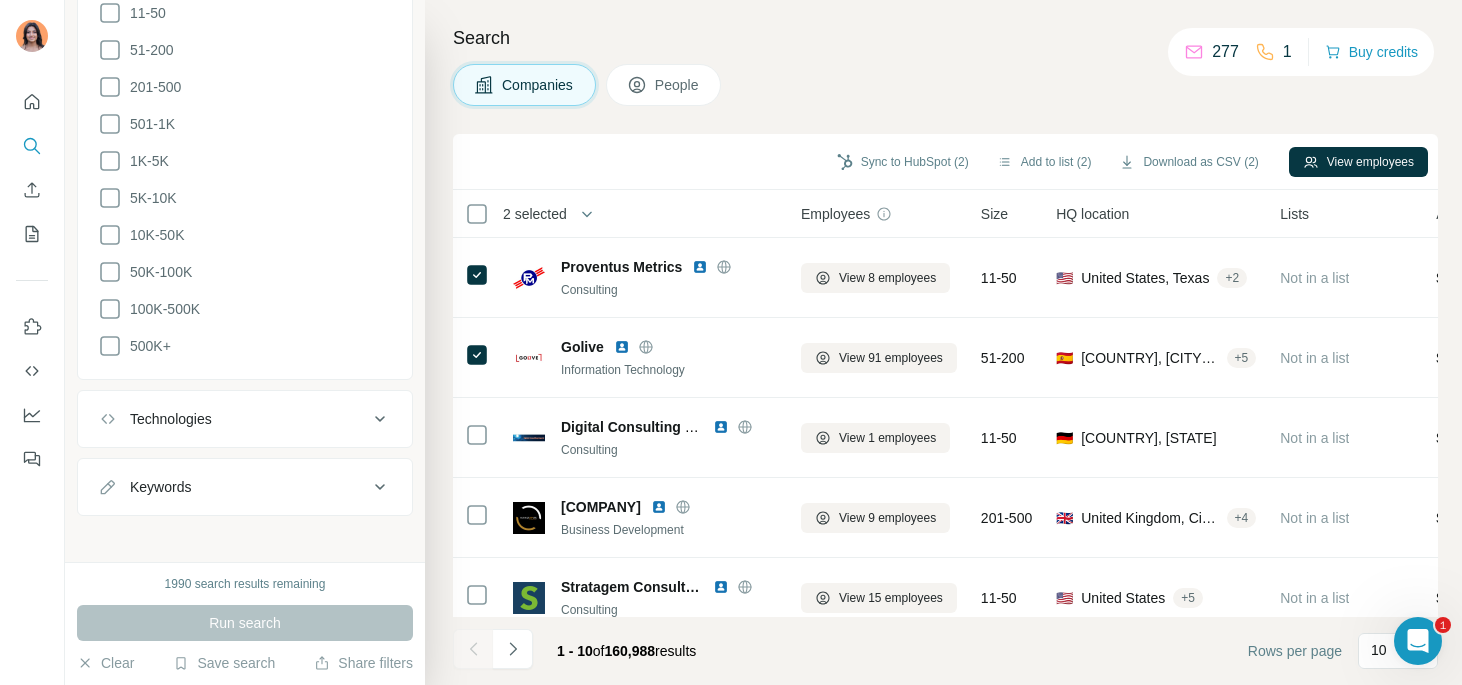 scroll, scrollTop: 0, scrollLeft: 0, axis: both 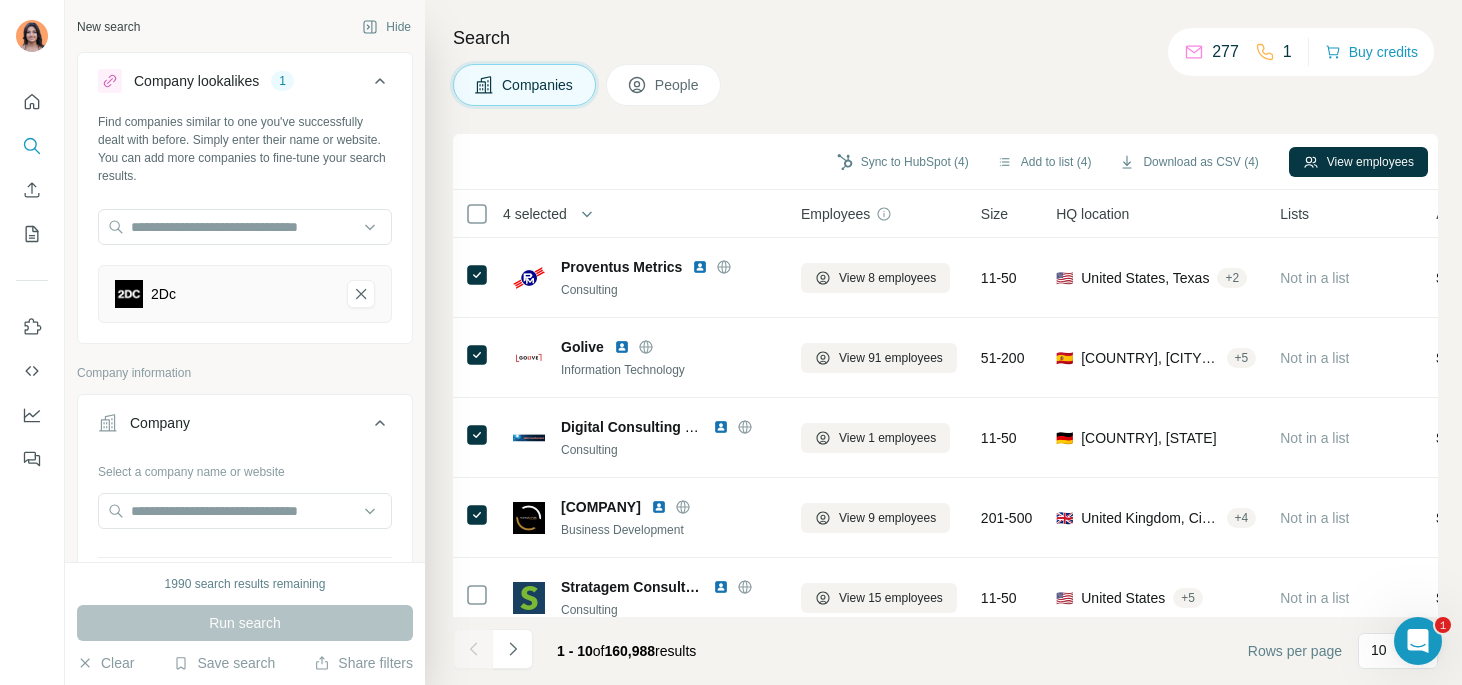 click on "People" at bounding box center [678, 85] 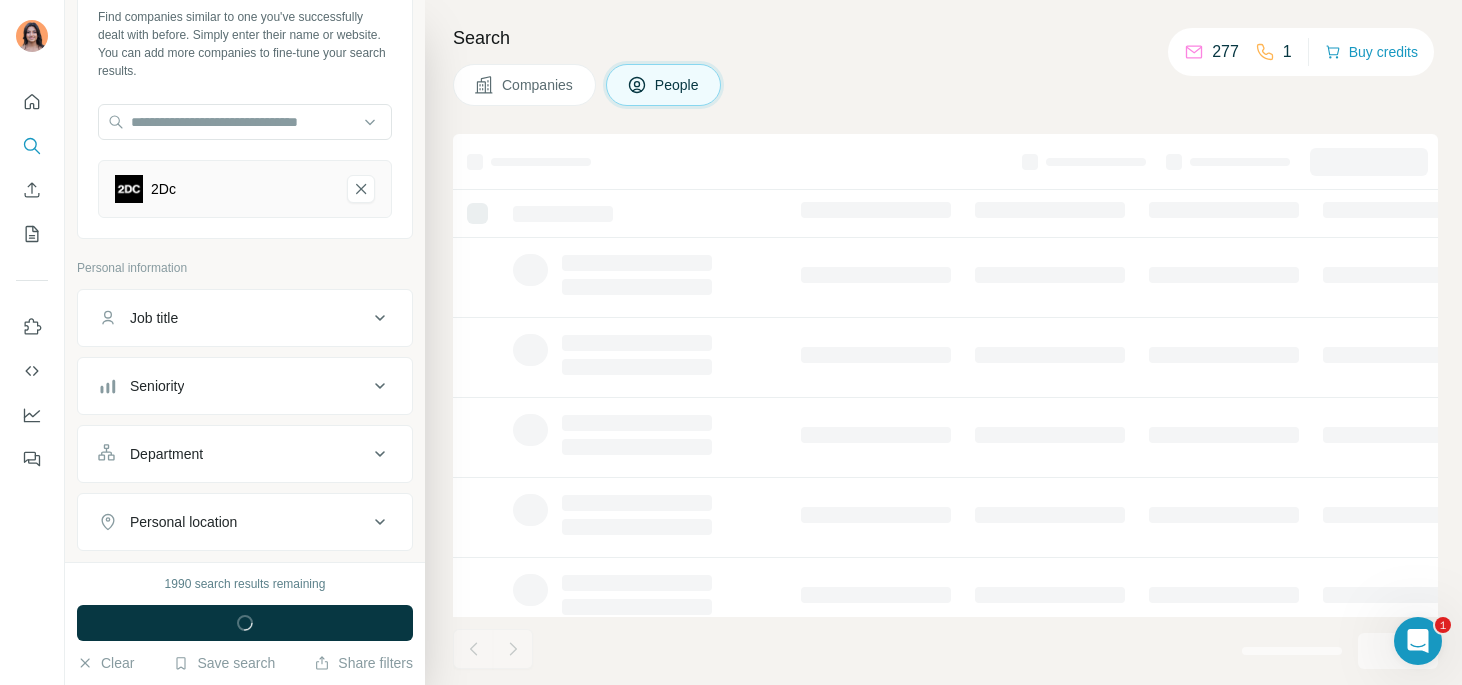 scroll, scrollTop: 121, scrollLeft: 0, axis: vertical 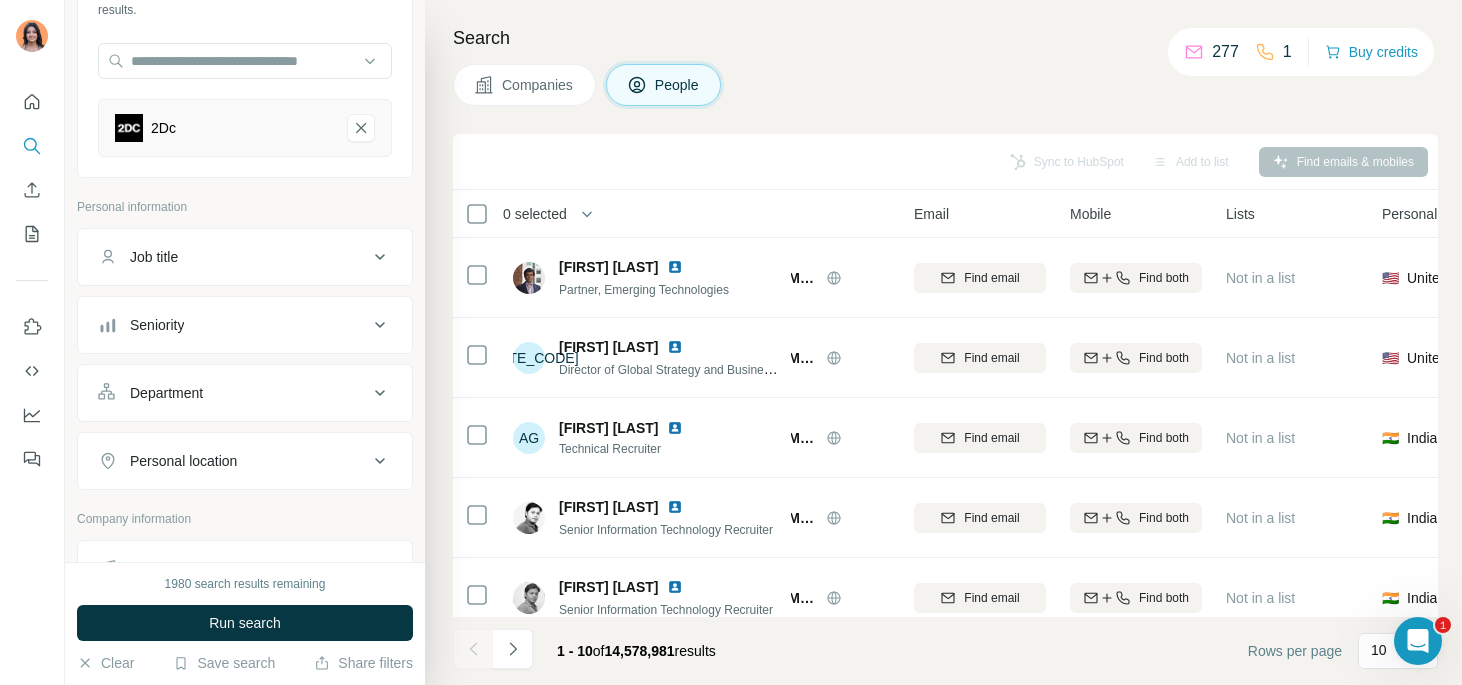 click on "Job title" at bounding box center [245, 257] 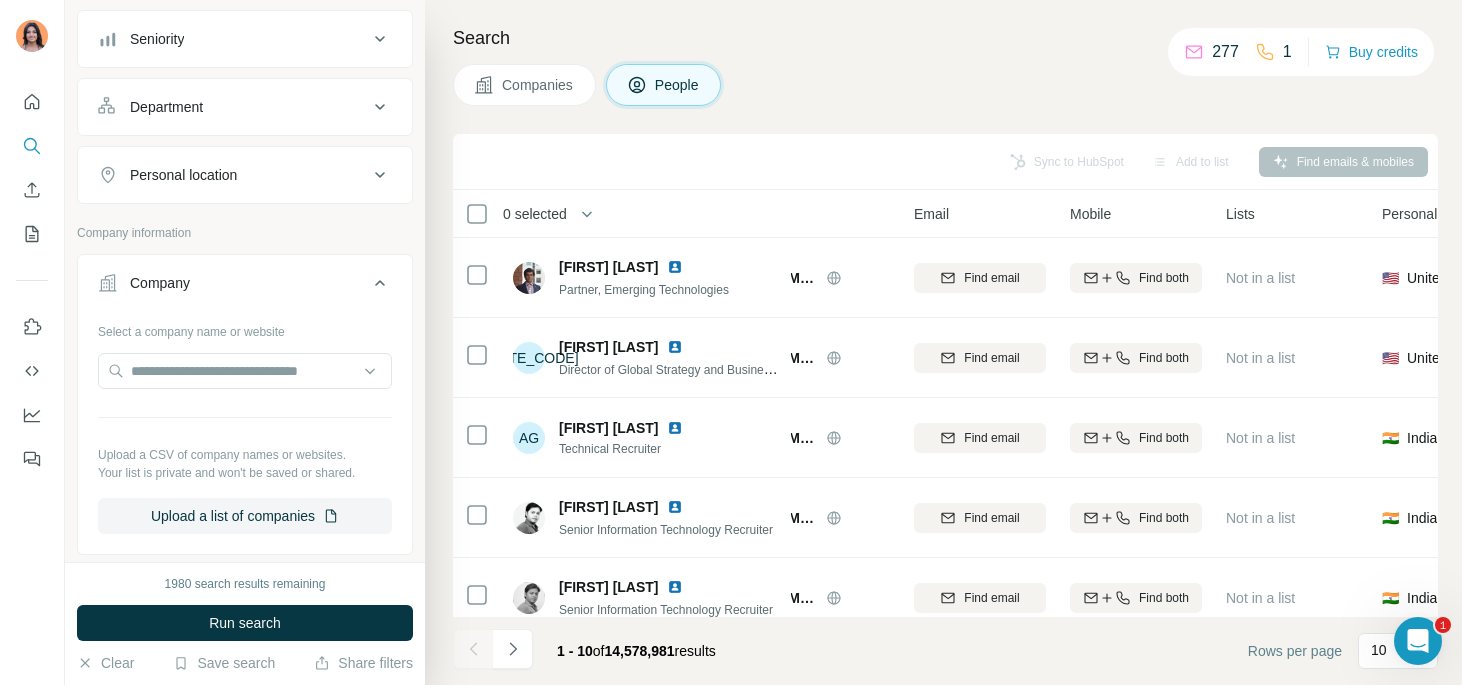 scroll, scrollTop: 0, scrollLeft: 0, axis: both 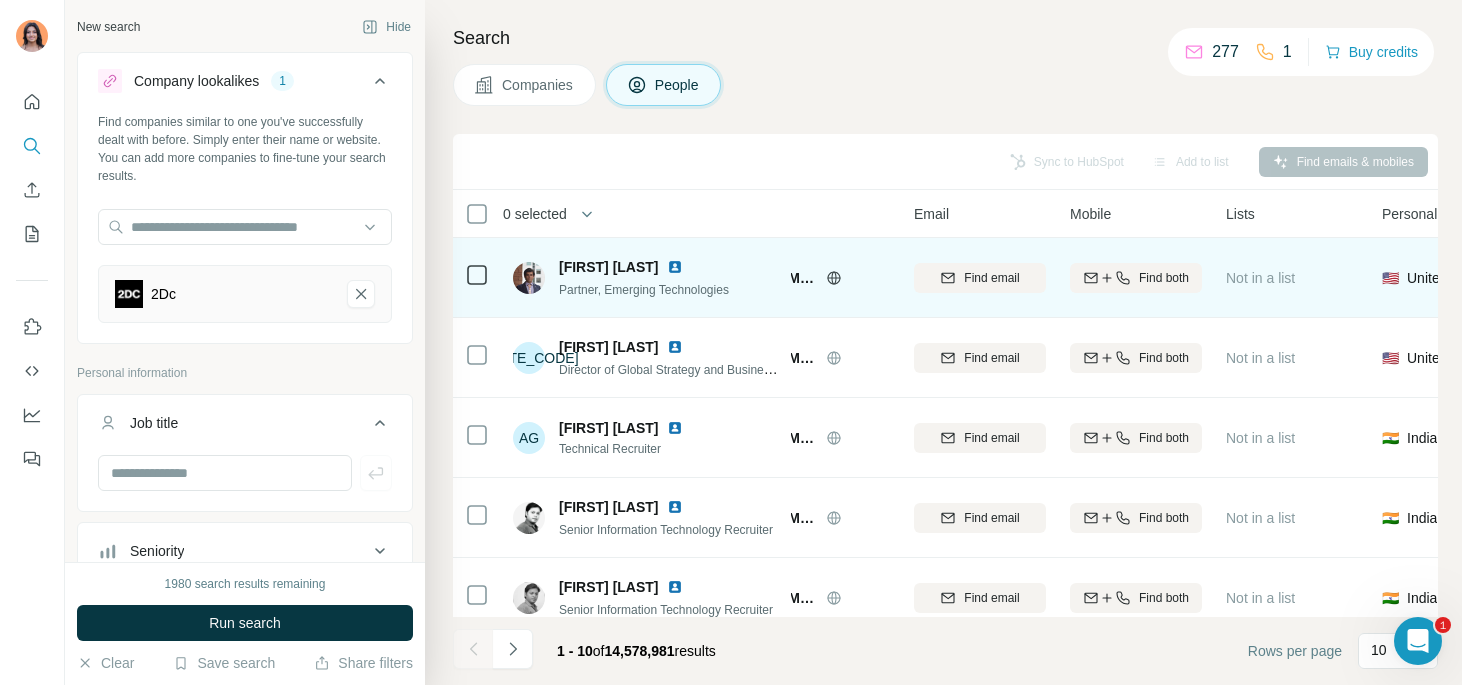 click 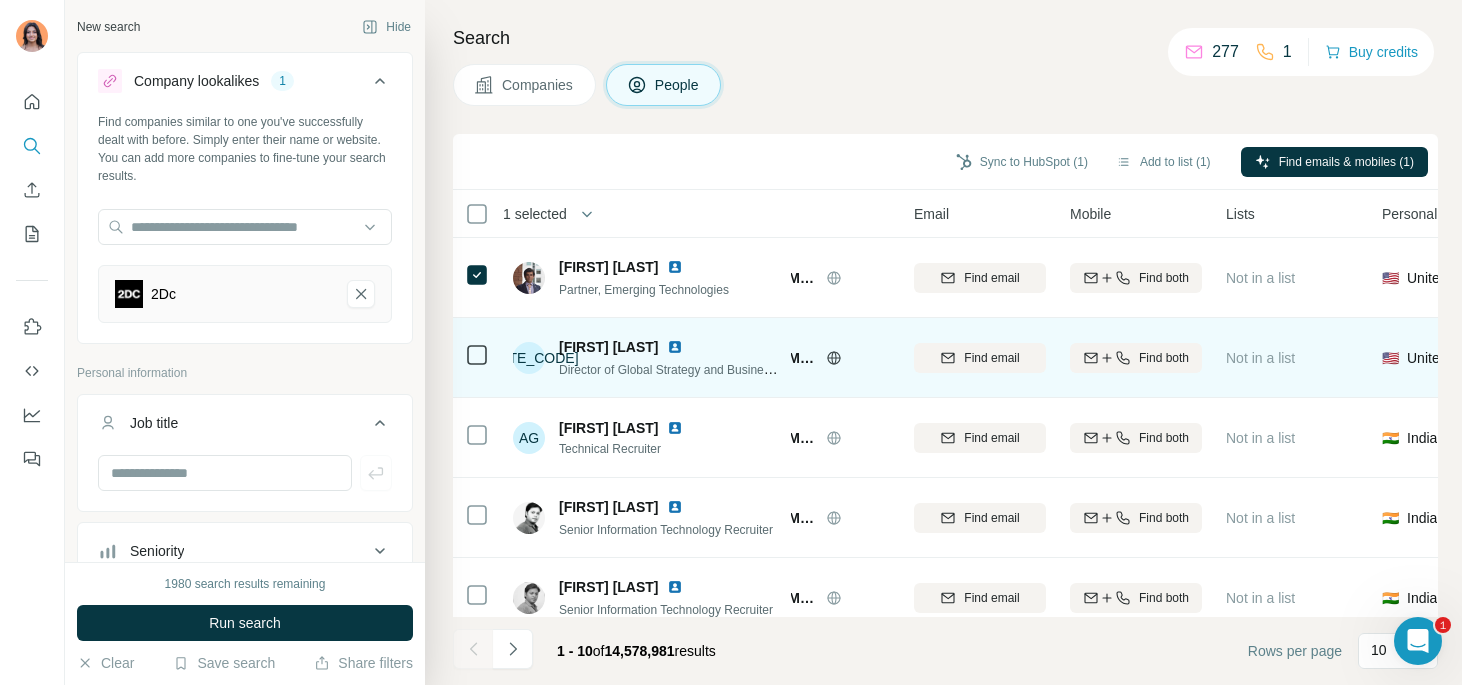 click 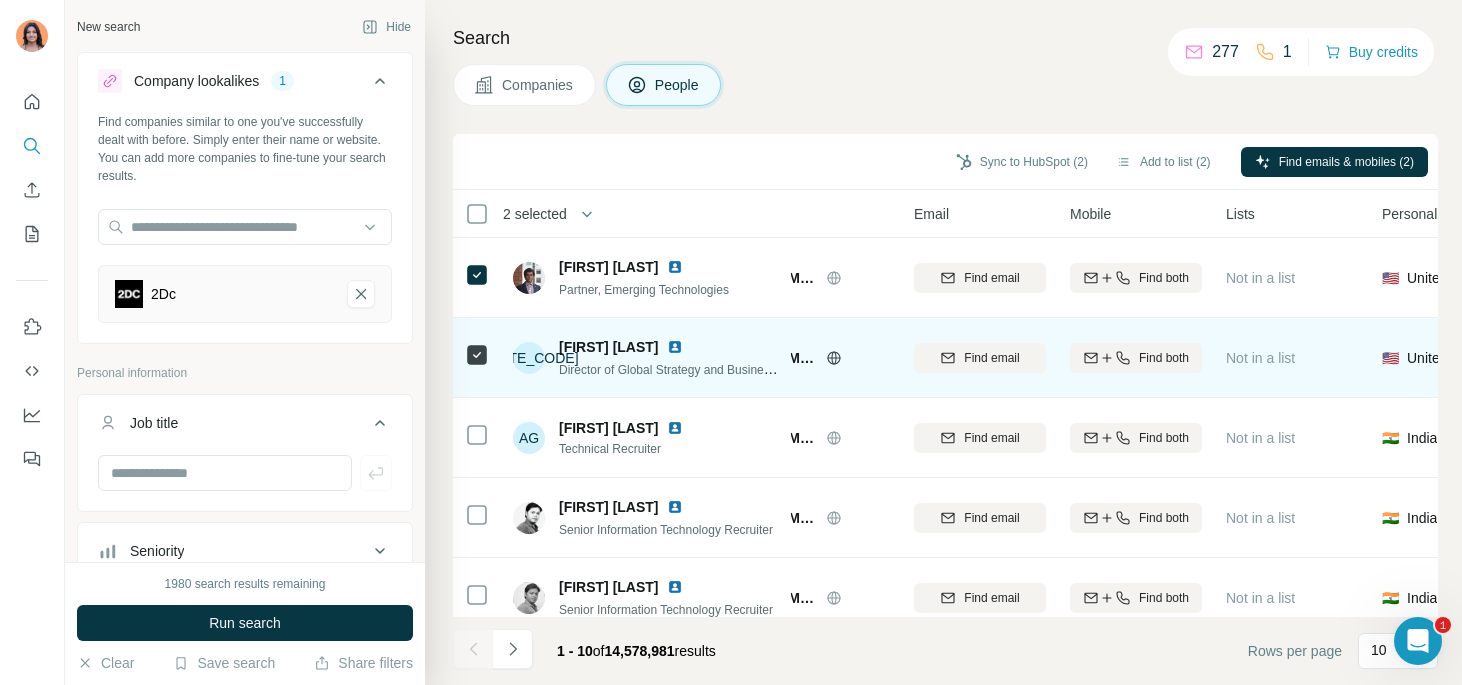 scroll, scrollTop: 0, scrollLeft: 170, axis: horizontal 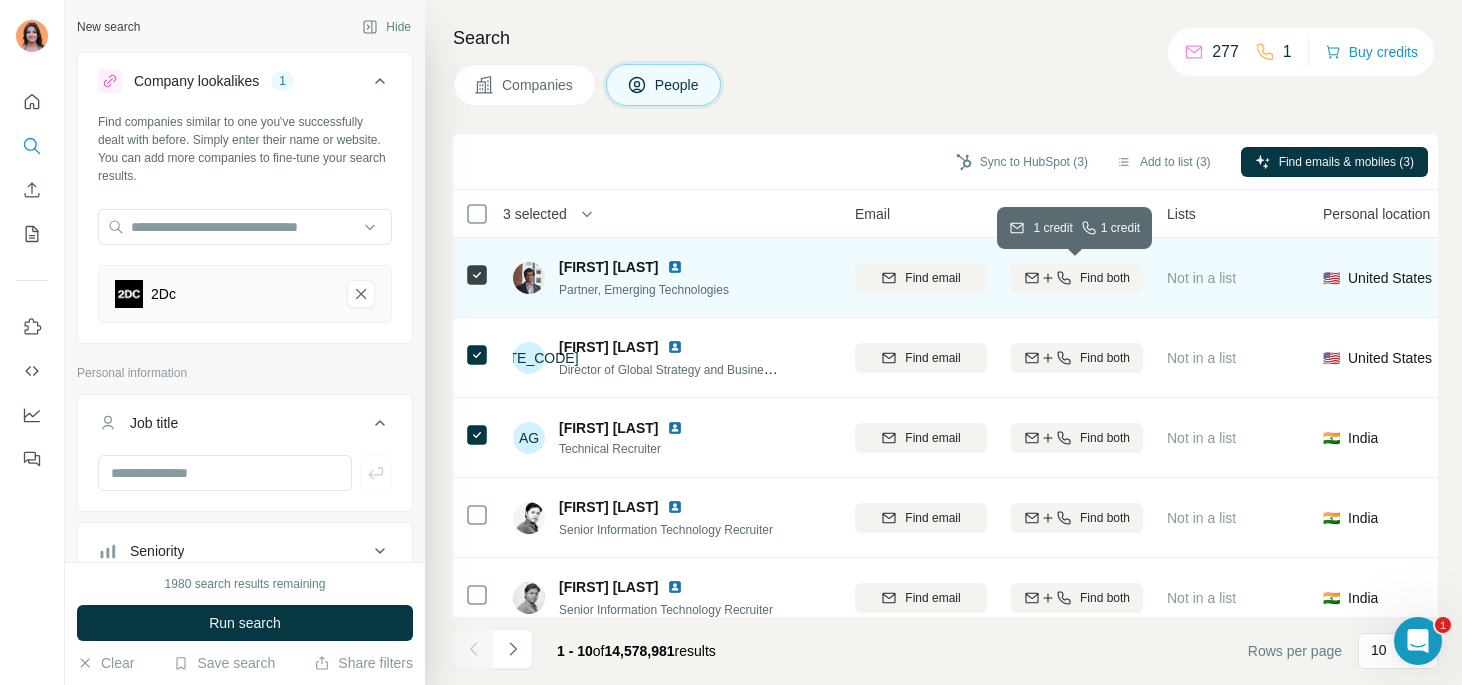 click 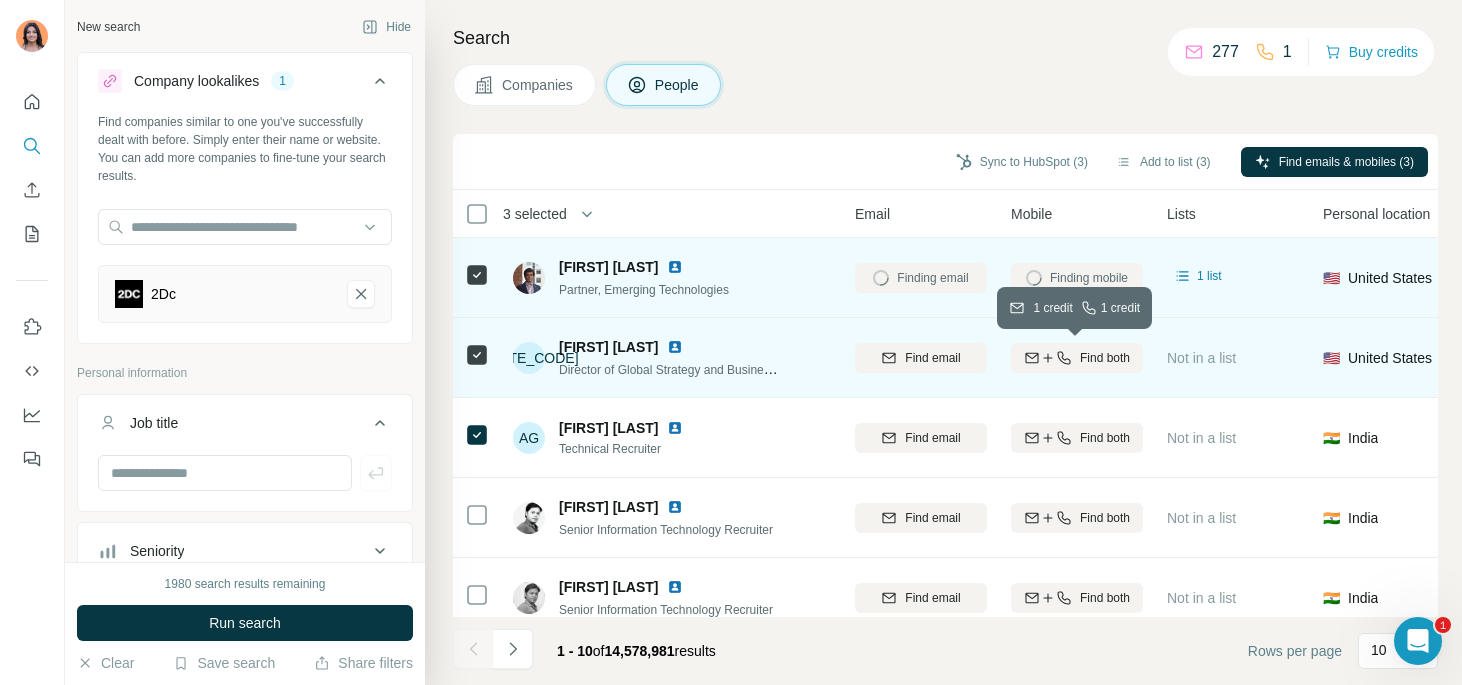click 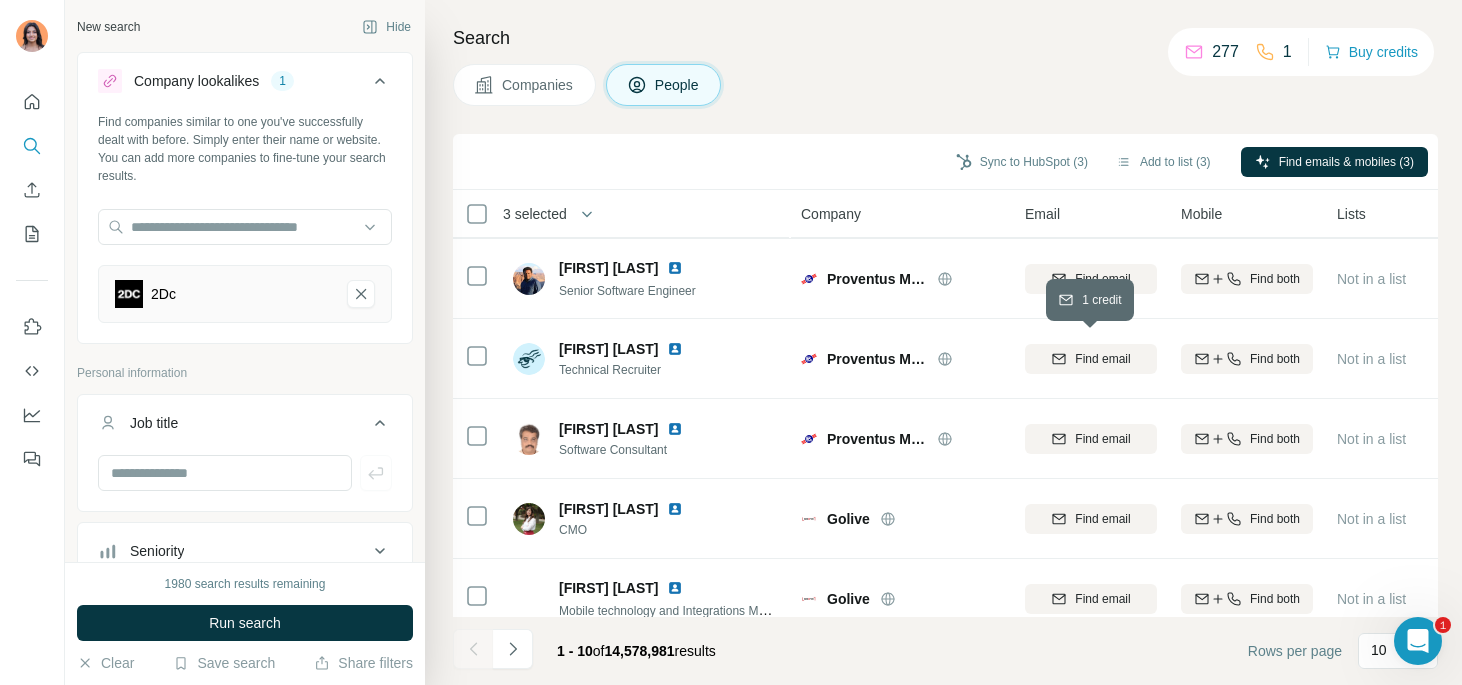 scroll, scrollTop: 0, scrollLeft: 0, axis: both 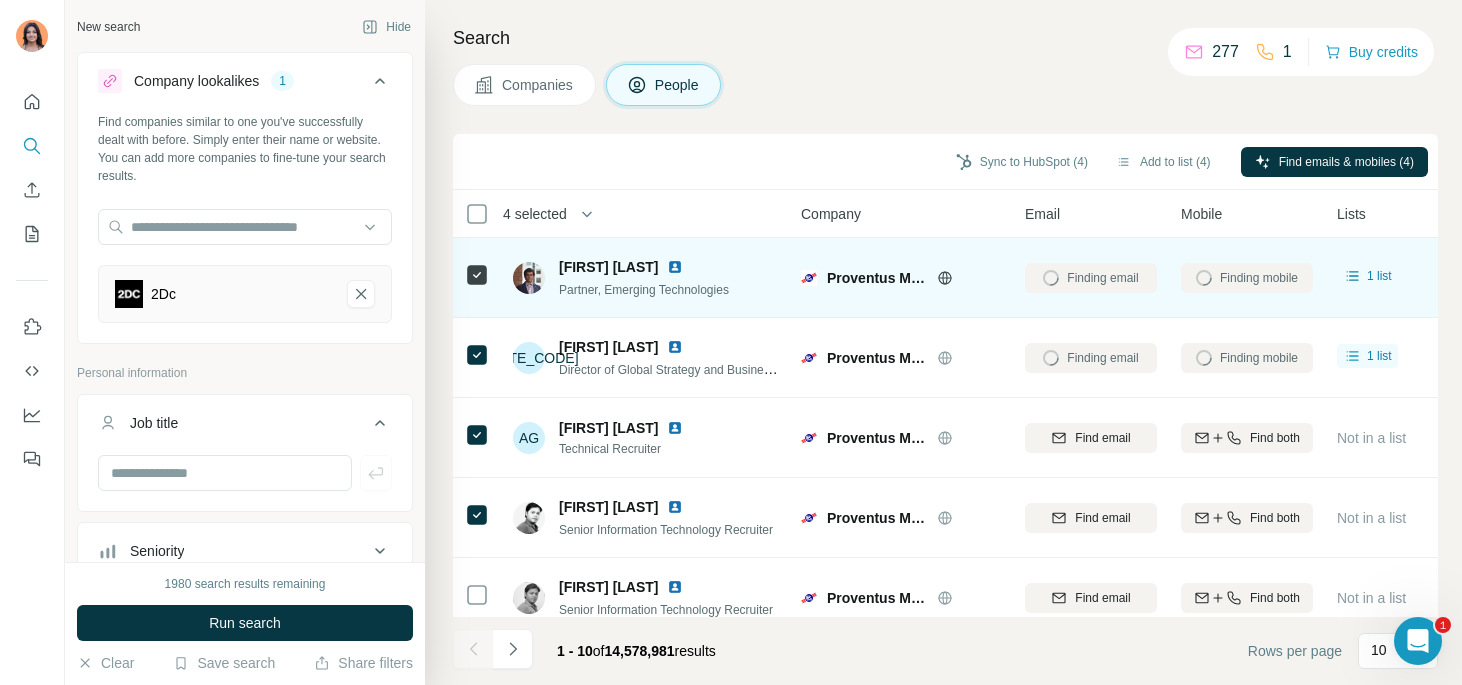 click on "Finding mobile" at bounding box center [1247, 277] 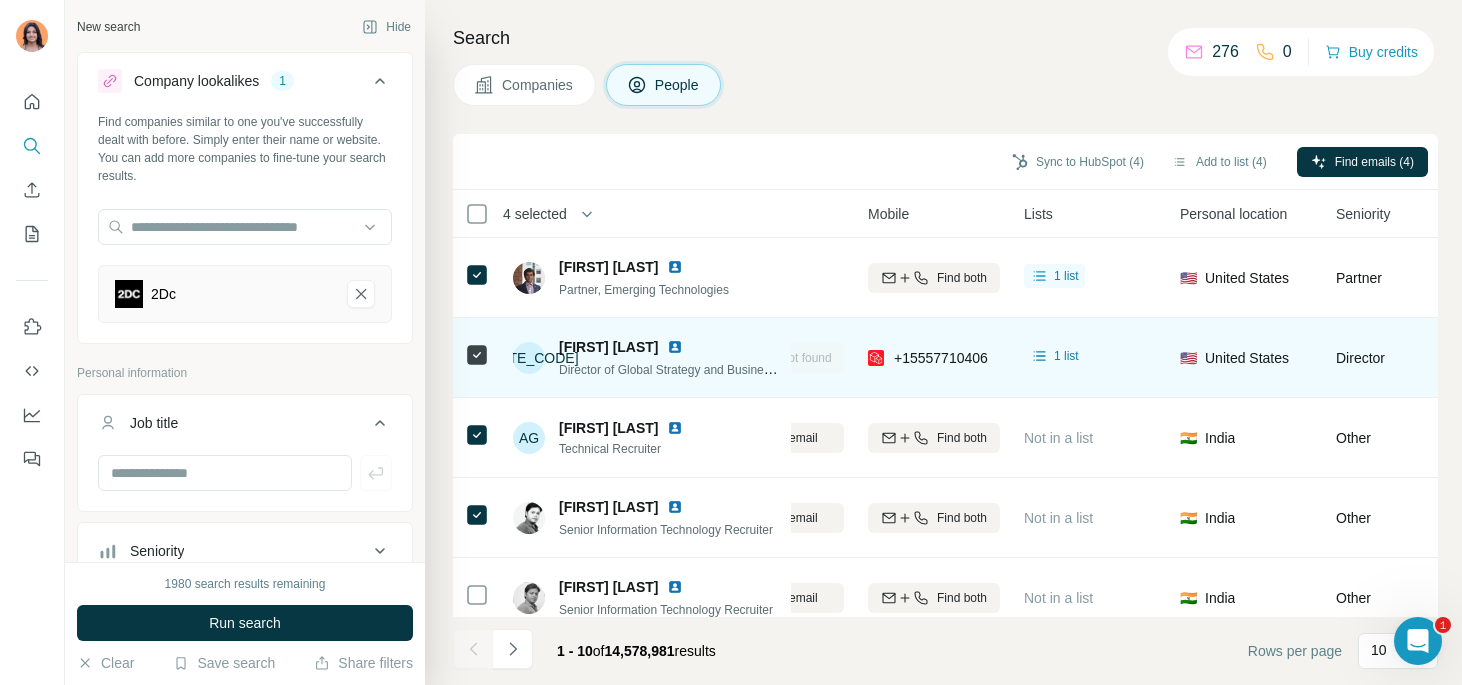scroll, scrollTop: 0, scrollLeft: 0, axis: both 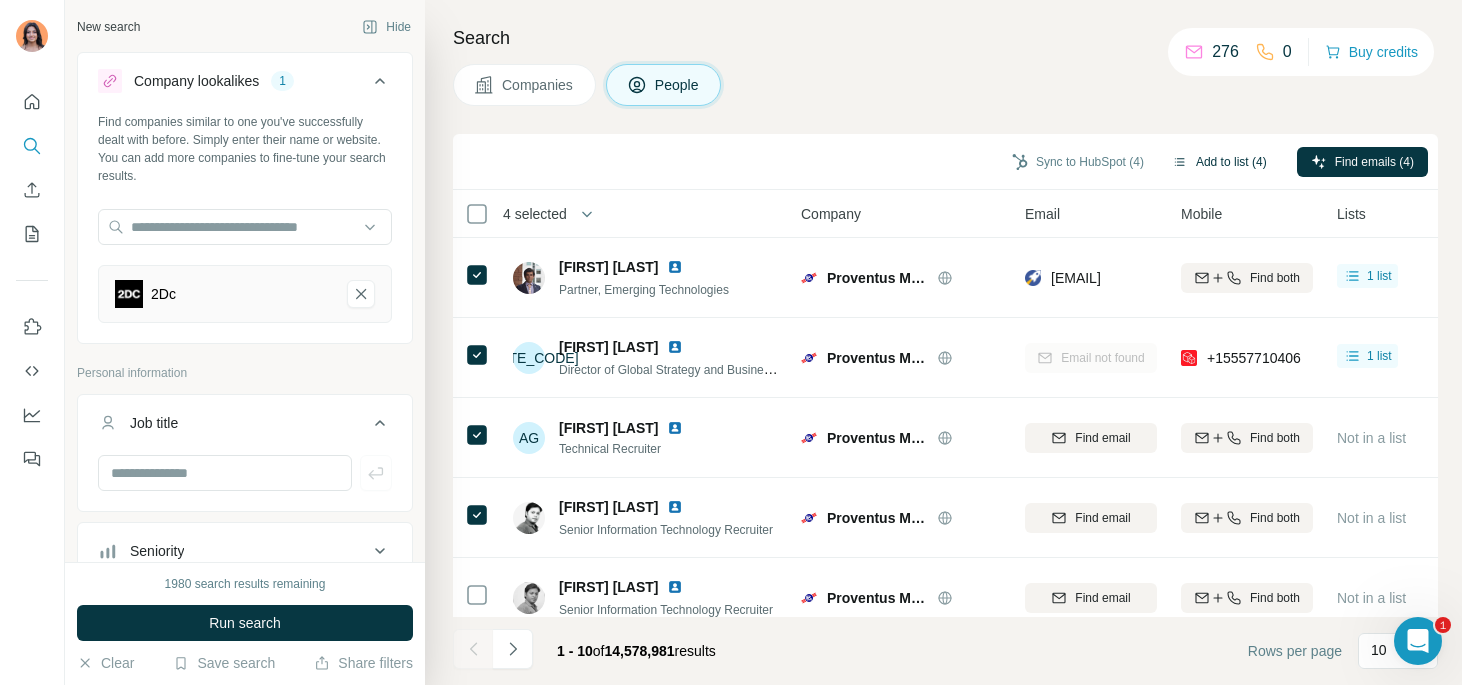 click on "Add to list (4)" at bounding box center (1219, 162) 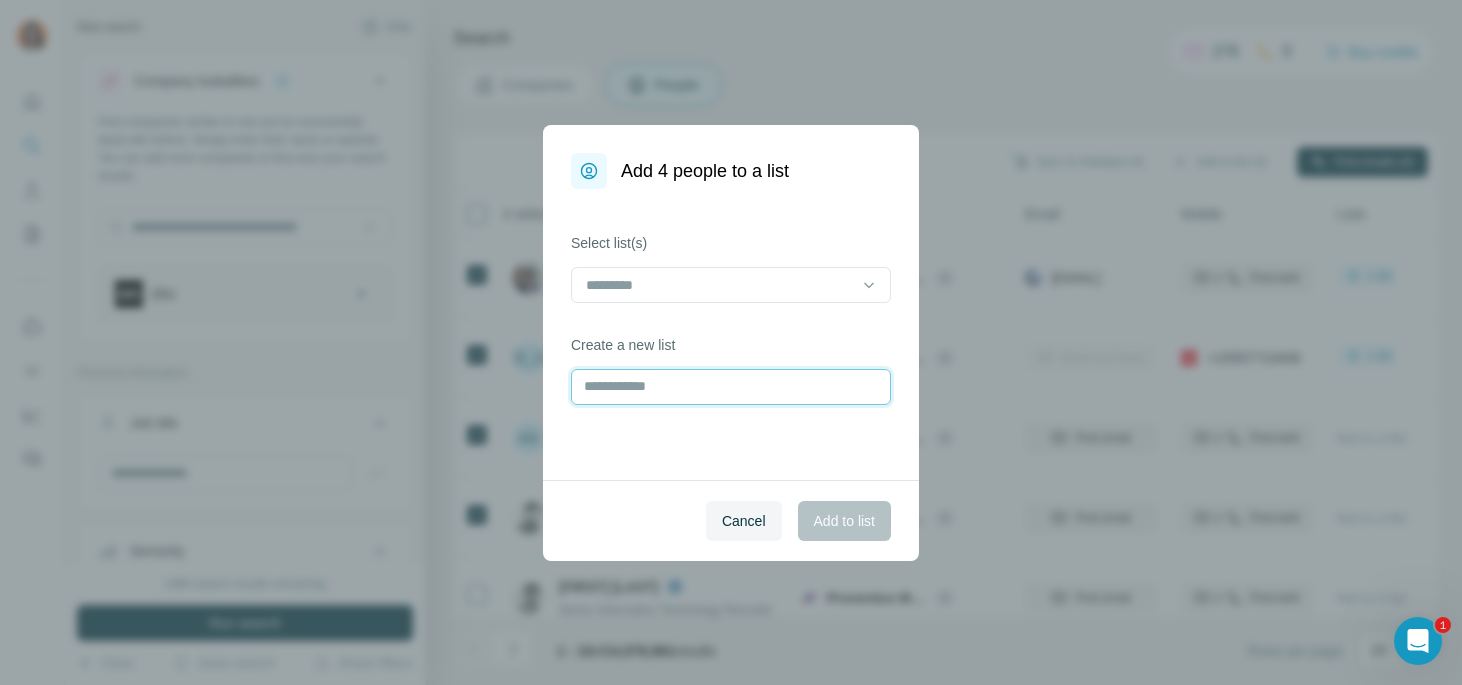 click at bounding box center (731, 387) 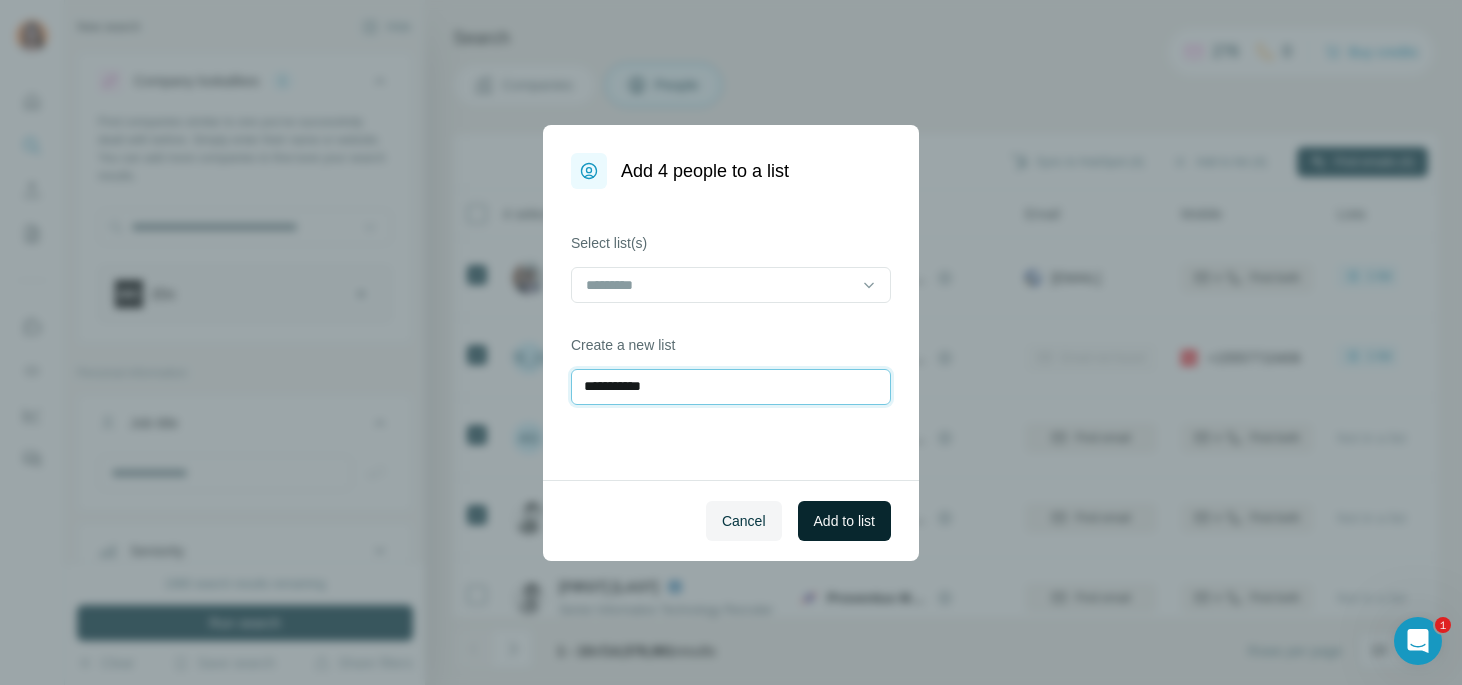 type on "**********" 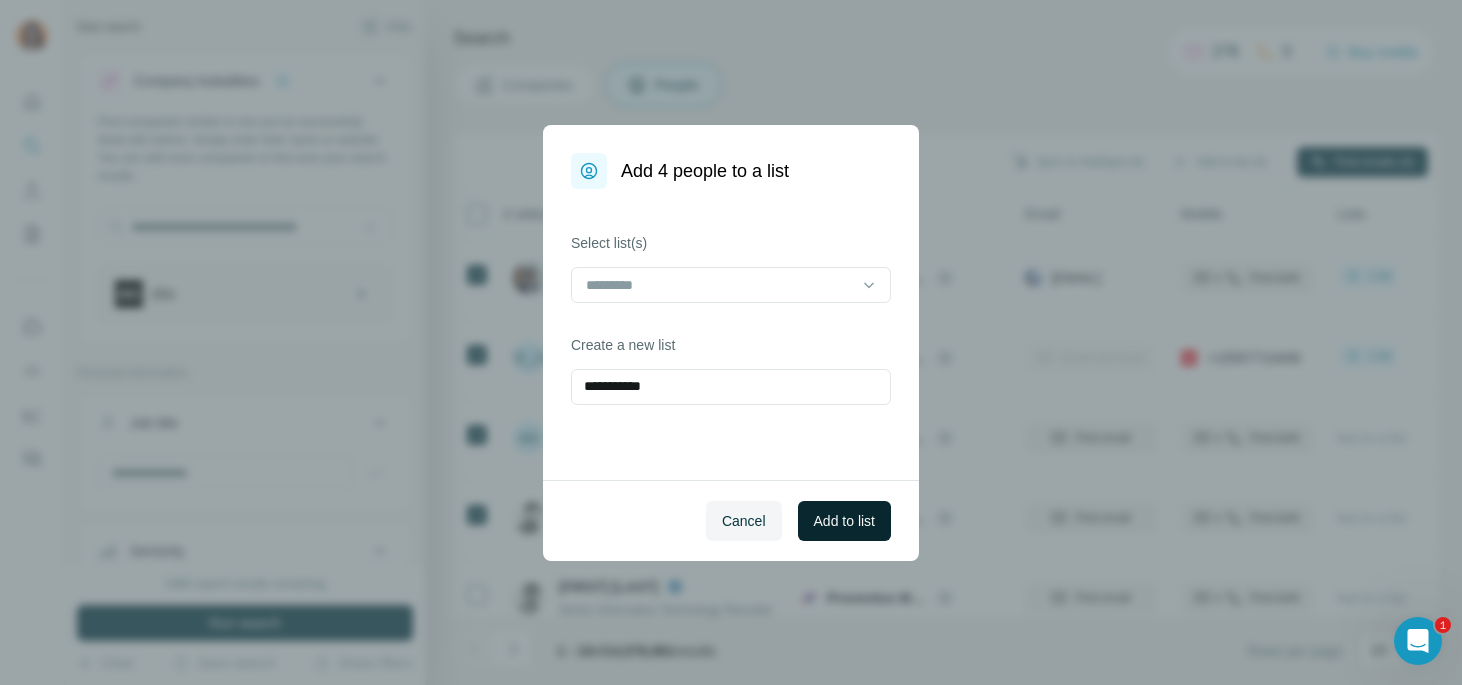 click on "Add to list" at bounding box center [844, 521] 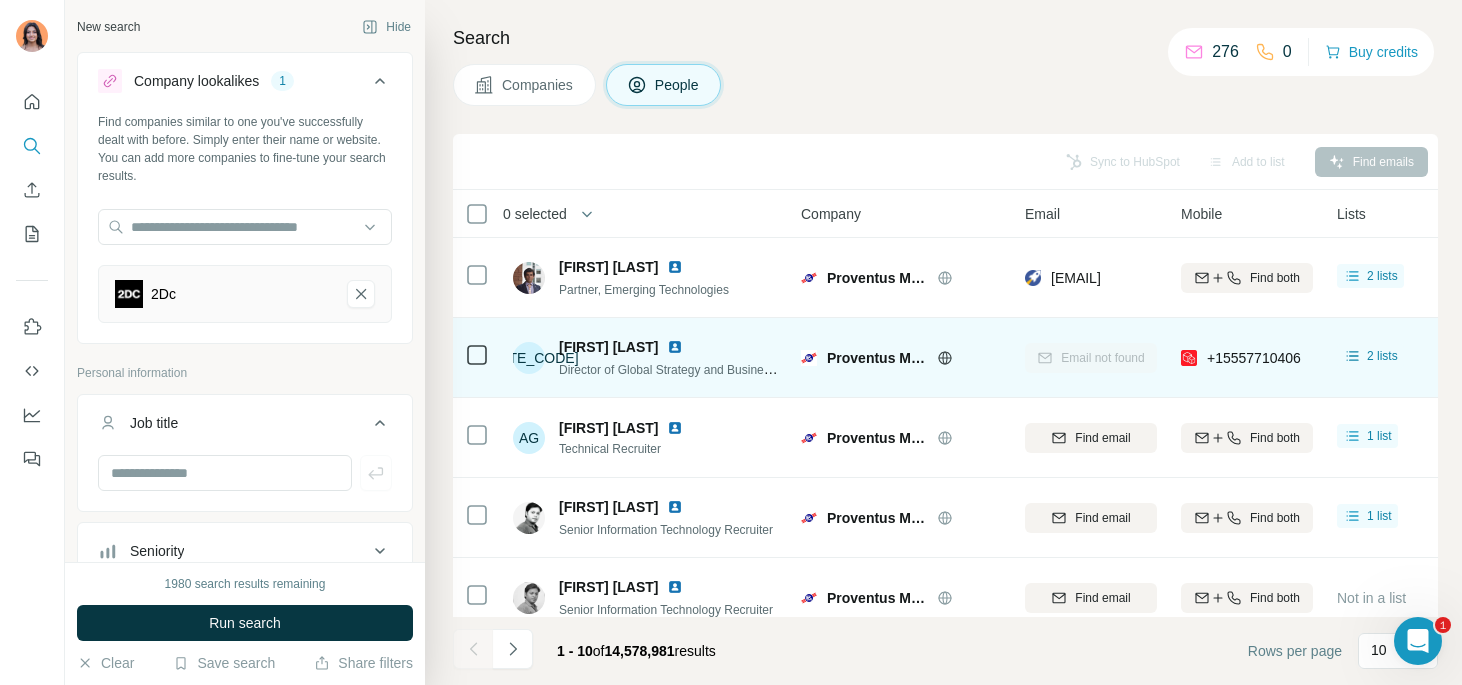 click on "Email not found" at bounding box center (1091, 357) 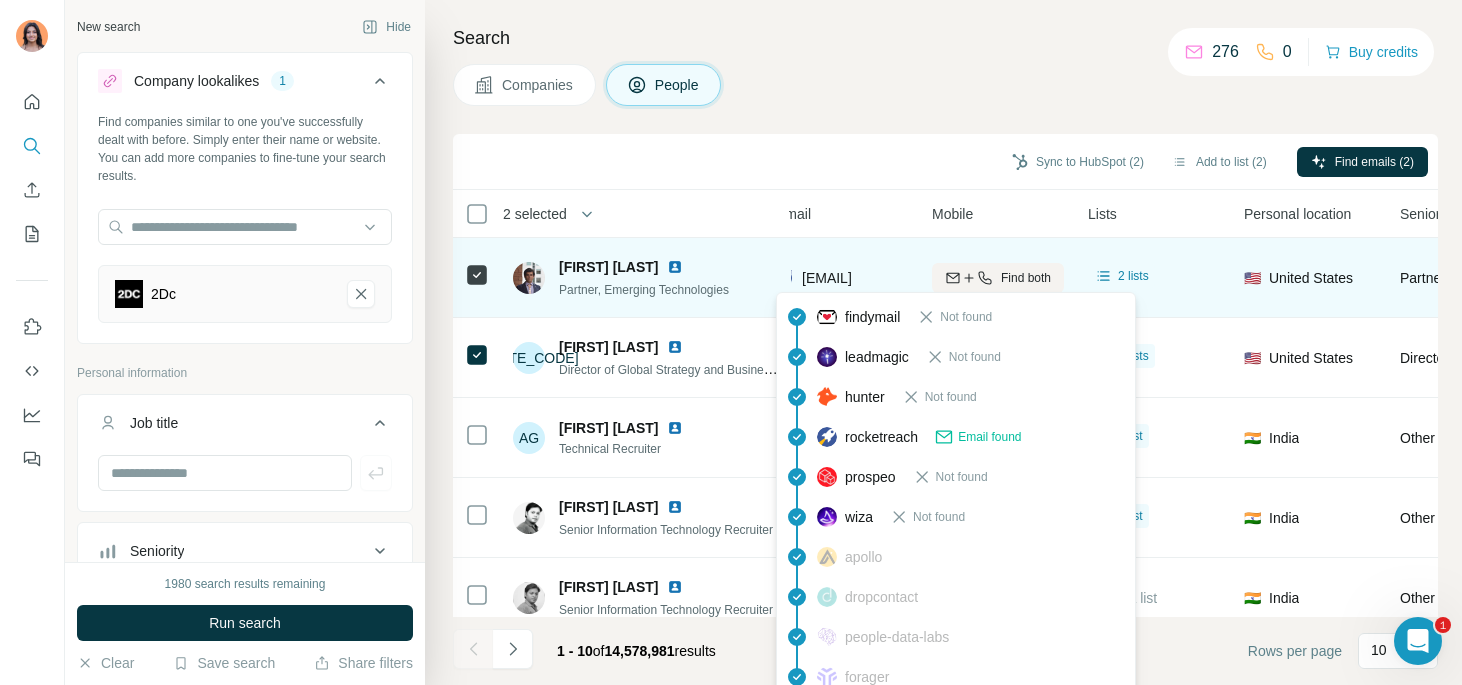 scroll, scrollTop: 0, scrollLeft: 256, axis: horizontal 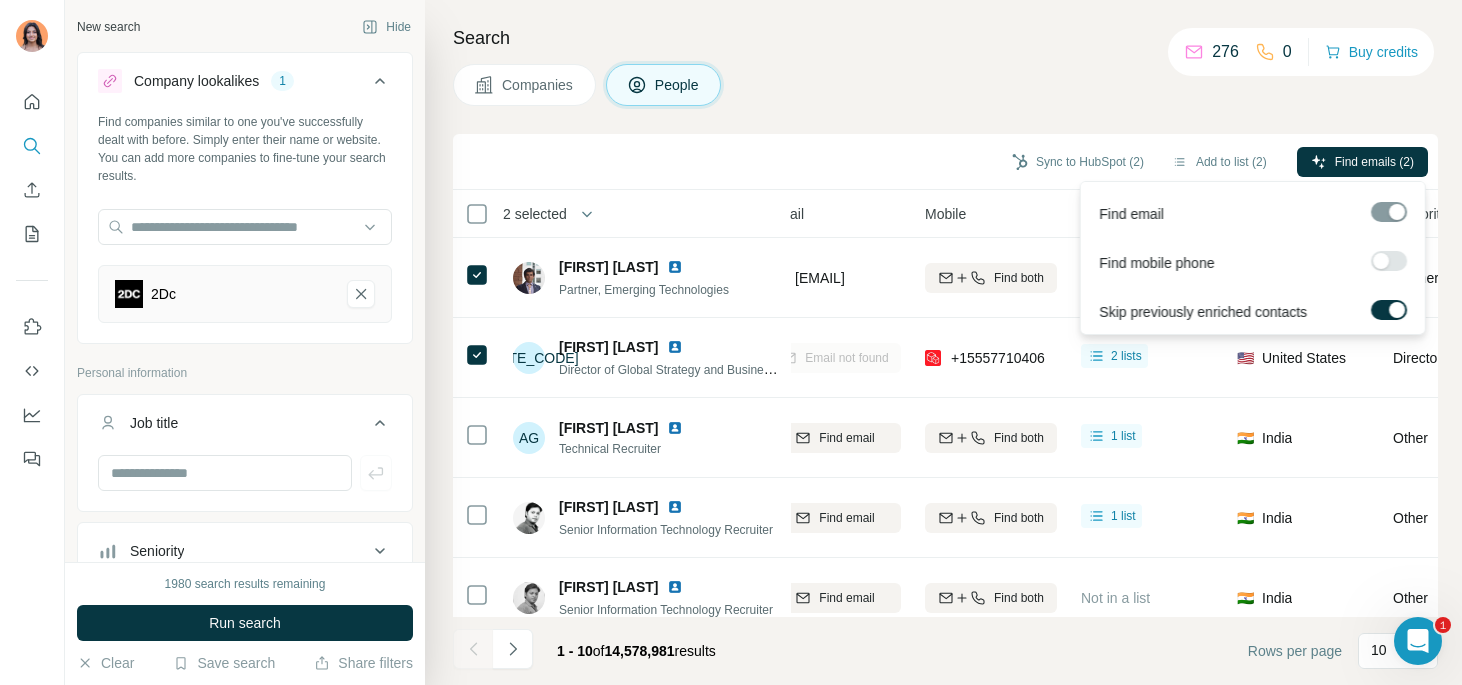 click at bounding box center (1389, 261) 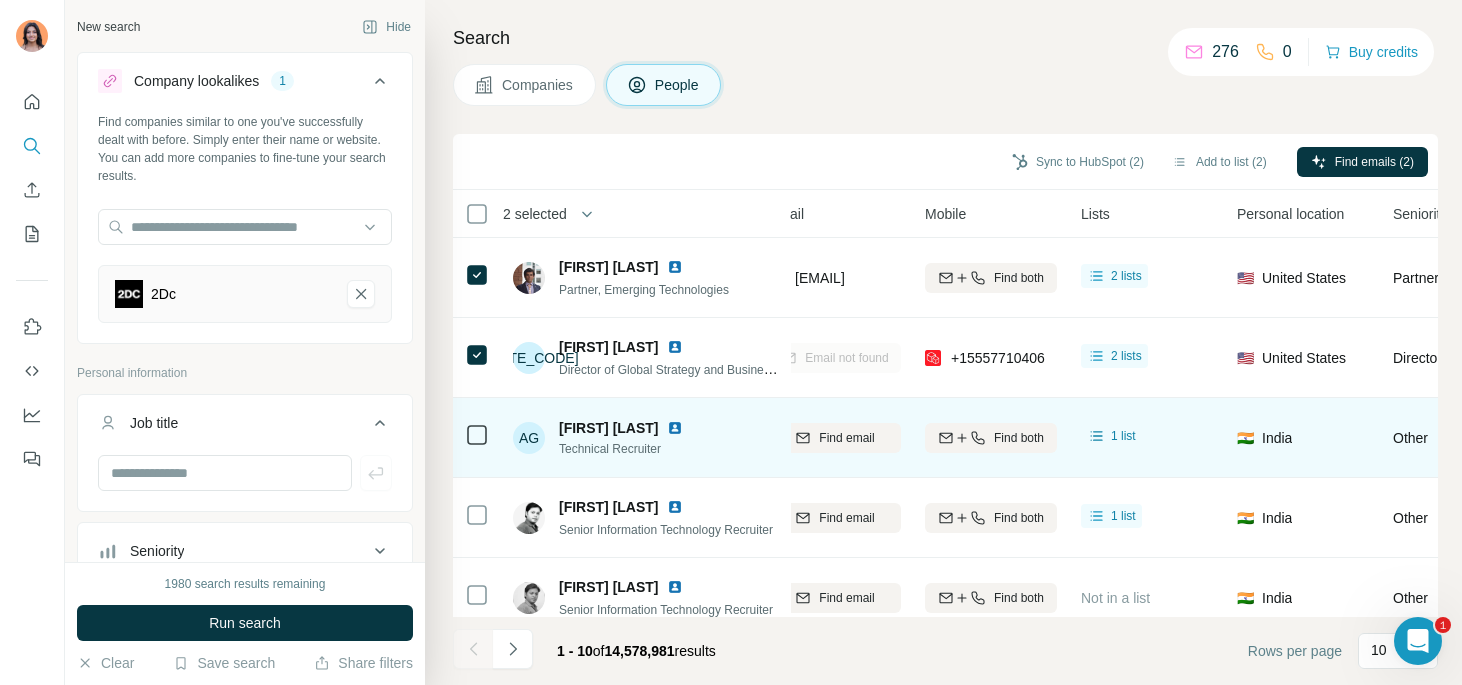 scroll, scrollTop: 0, scrollLeft: 239, axis: horizontal 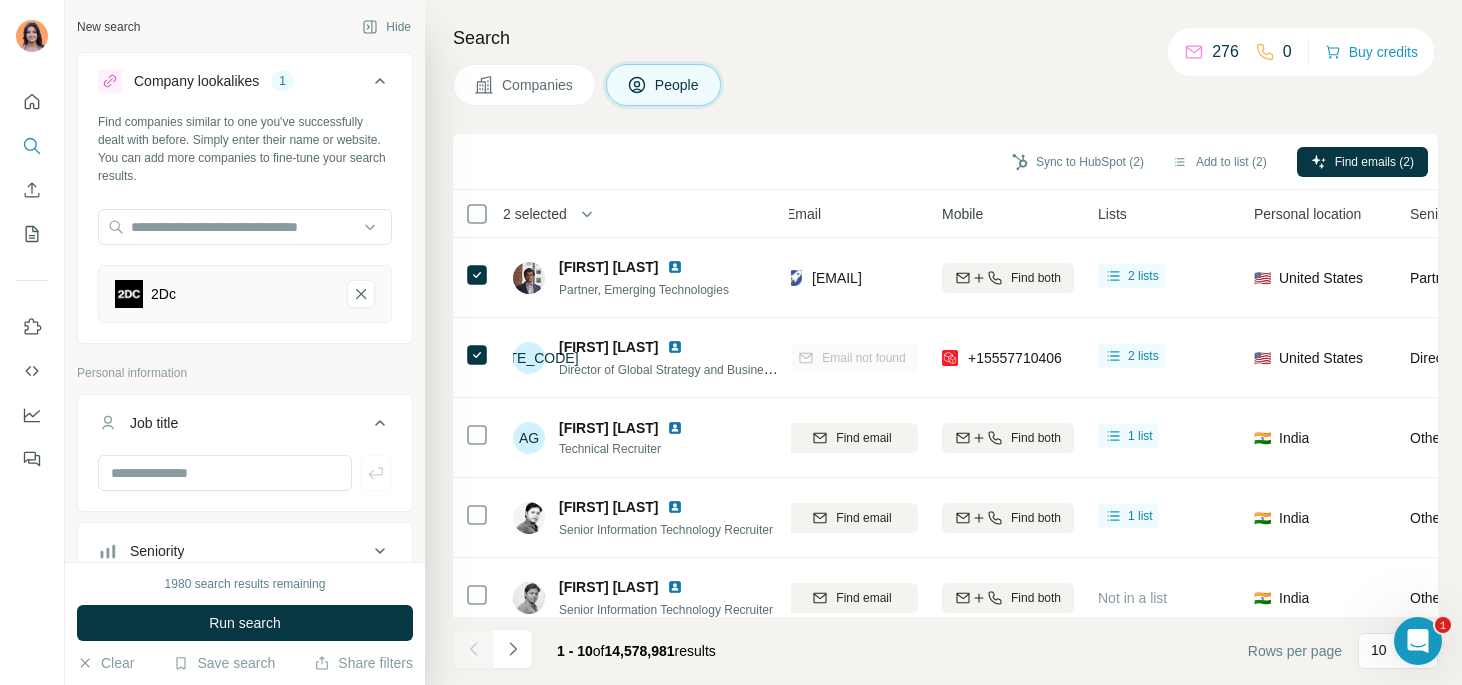 click on "Search Companies People Sync to HubSpot (2) Add to list (2) Find emails (2) 2 selected People Company Email Mobile Lists Personal location Seniority Department Landline Rishabh Bahl Partner, Emerging Technologies Proventus Metrics rbahl@example.com Find both 2 lists 🇺🇸 [COUNTRY] Partner Management Not found SK Said Kaouss Director of Global Strategy and Business Development Proventus Metrics Email not found +1 [PHONE] 2 lists 🇺🇸 [COUNTRY] Director Management Not found AG Ashok Gunti Technical Recruiter Proventus Metrics Find email Find both 1 list 🇮🇳 [COUNTRY] Other HR Find email first Muthukumar N Senior Information Technology Recruiter Proventus Metrics Find email Find both 1 list 🇮🇳 [COUNTRY] Other HR Find email first Muthukumar Nataraj Senior Information Technology Recruiter Proventus Metrics Find email Find both Not in a list 🇮🇳 [COUNTRY] Other HR Find email first Rajasekaran Nagarajan Senior Software Engineer Proventus Metrics Find email Find both Not in a list 🇺🇸 [COUNTRY] R&D" at bounding box center [943, 342] 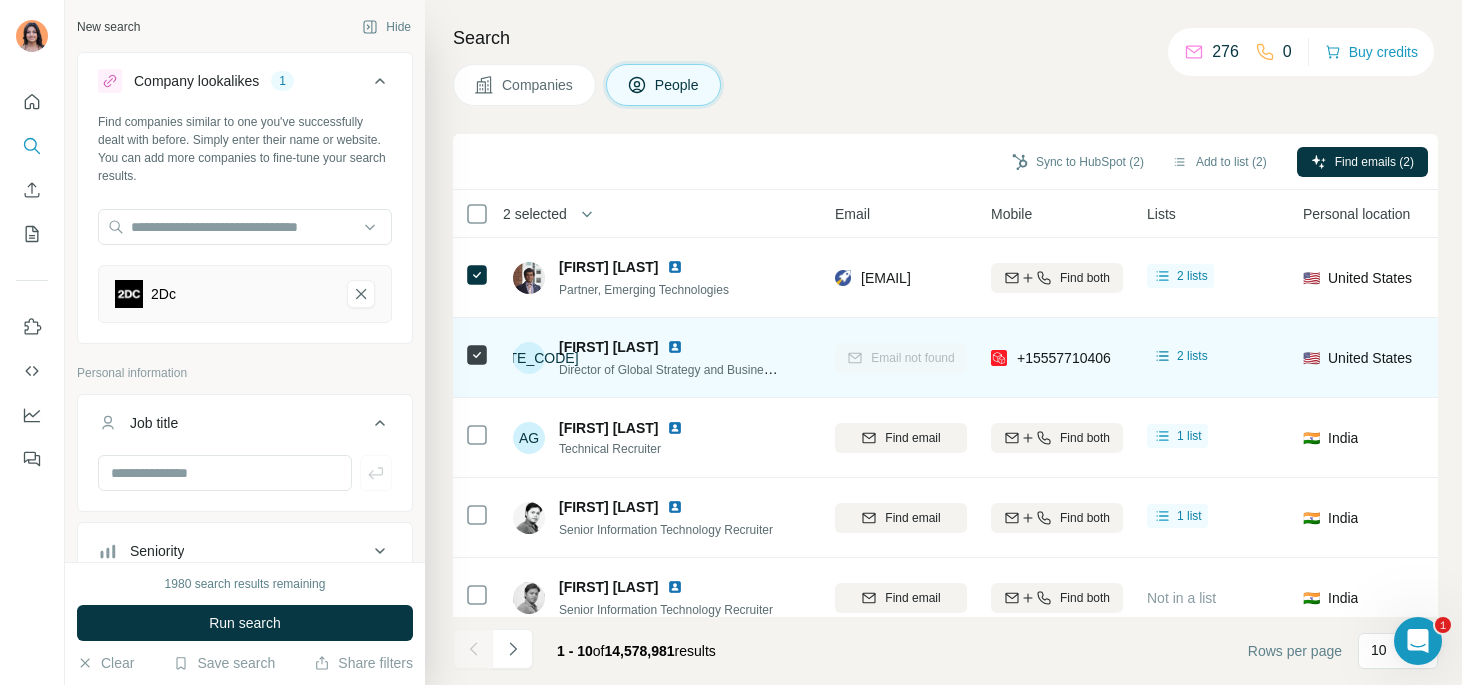 scroll, scrollTop: 0, scrollLeft: 0, axis: both 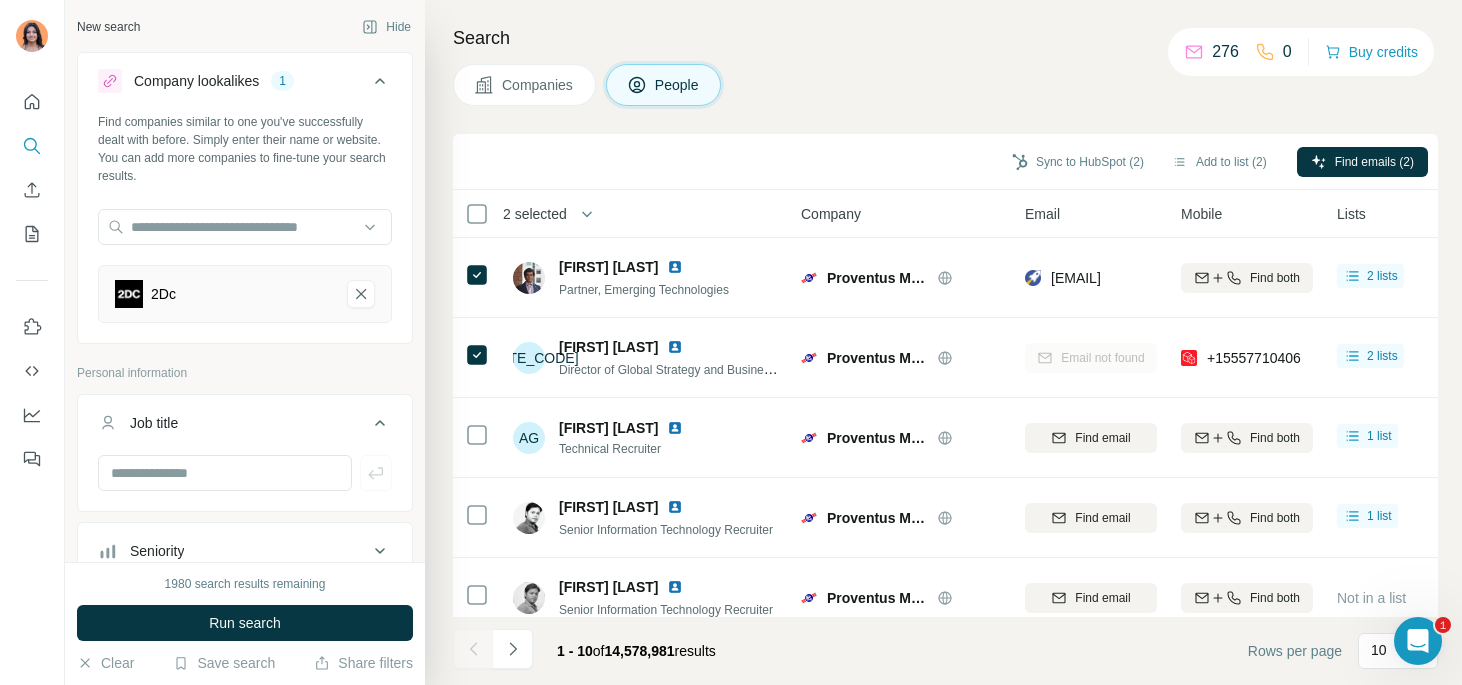 click on "Search Companies People Sync to HubSpot (2) Add to list (2) Find emails (2) 2 selected People Company Email Mobile Lists Personal location Seniority Department Landline Rishabh Bahl Partner, Emerging Technologies Proventus Metrics rbahl@example.com Find both 2 lists 🇺🇸 [COUNTRY] Partner Management Not found SK Said Kaouss Director of Global Strategy and Business Development Proventus Metrics Email not found +1 [PHONE] 2 lists 🇺🇸 [COUNTRY] Director Management Not found AG Ashok Gunti Technical Recruiter Proventus Metrics Find email Find both 1 list 🇮🇳 [COUNTRY] Other HR Find email first Muthukumar N Senior Information Technology Recruiter Proventus Metrics Find email Find both 1 list 🇮🇳 [COUNTRY] Other HR Find email first Muthukumar Nataraj Senior Information Technology Recruiter Proventus Metrics Find email Find both Not in a list 🇮🇳 [COUNTRY] Other HR Find email first Rajasekaran Nagarajan Senior Software Engineer Proventus Metrics Find email Find both Not in a list 🇺🇸 [COUNTRY] R&D" at bounding box center [943, 342] 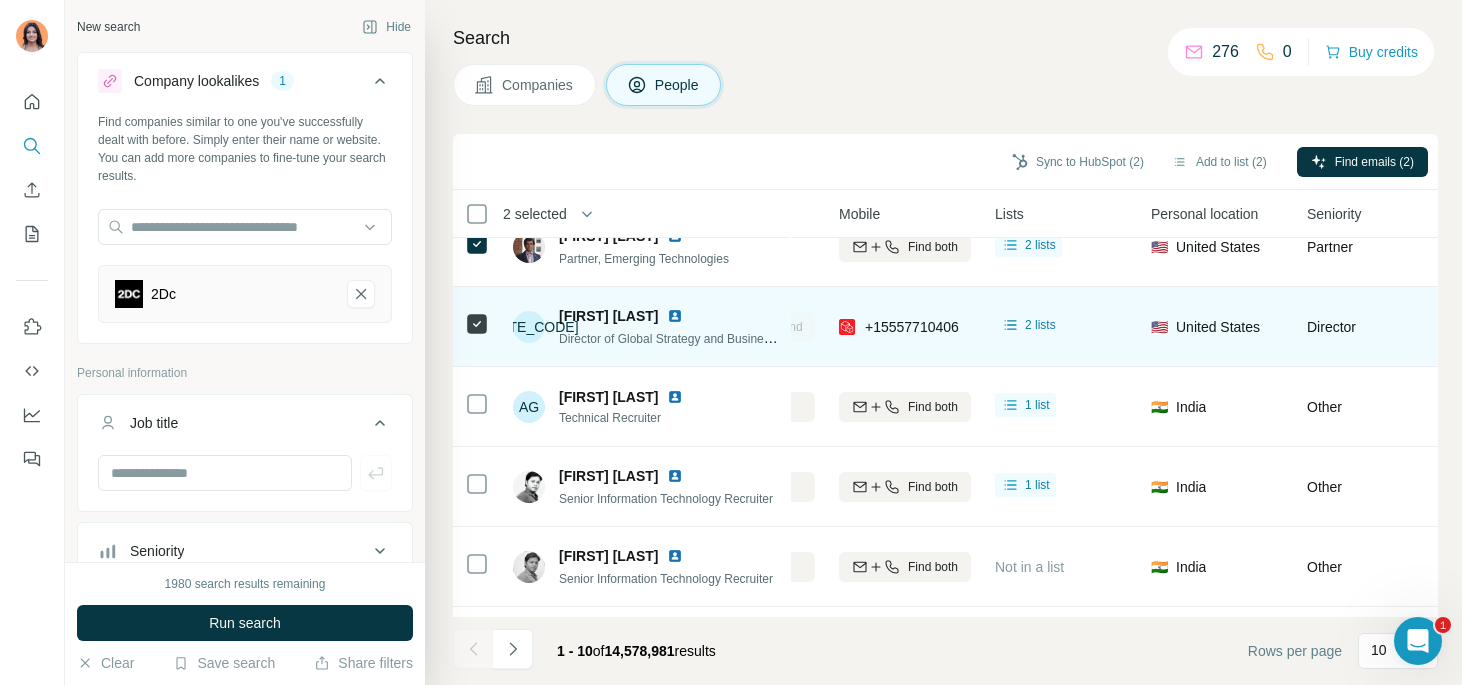 scroll, scrollTop: 30, scrollLeft: 342, axis: both 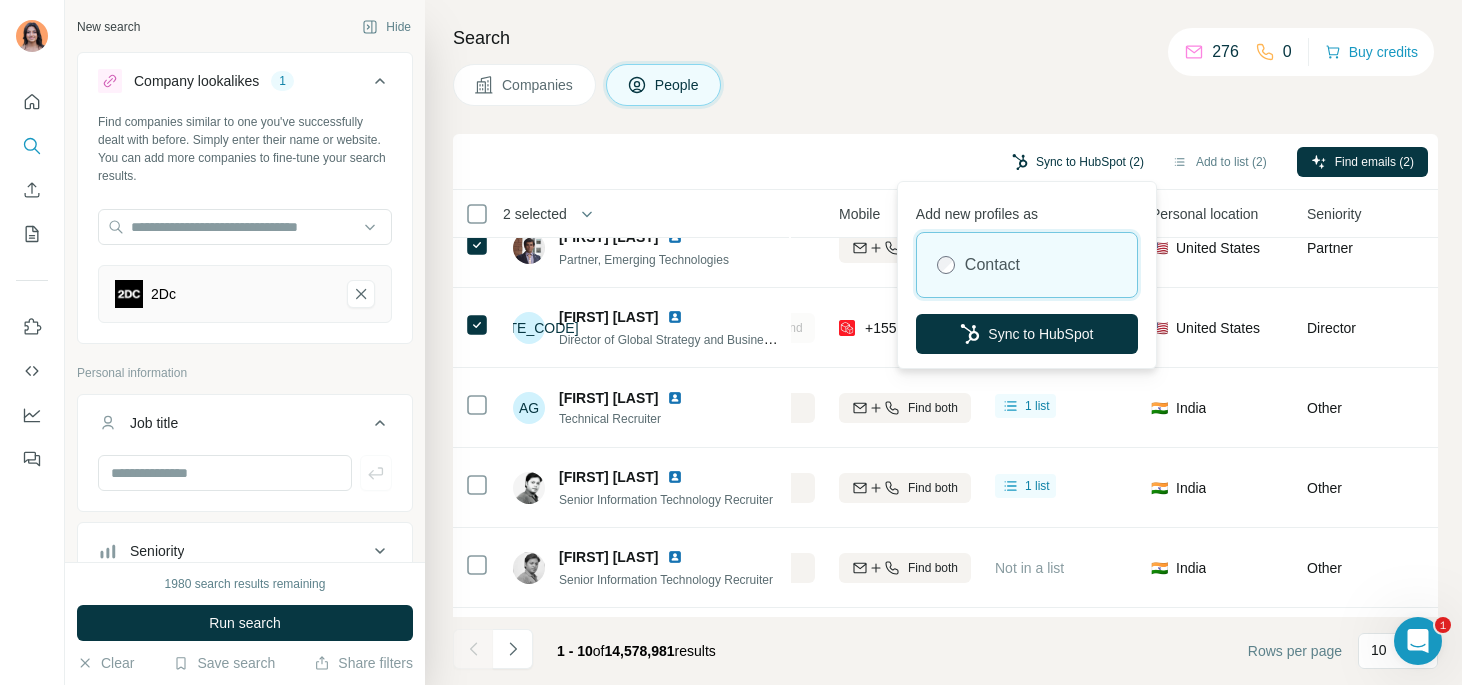 click on "Sync to HubSpot (2)" at bounding box center (1078, 162) 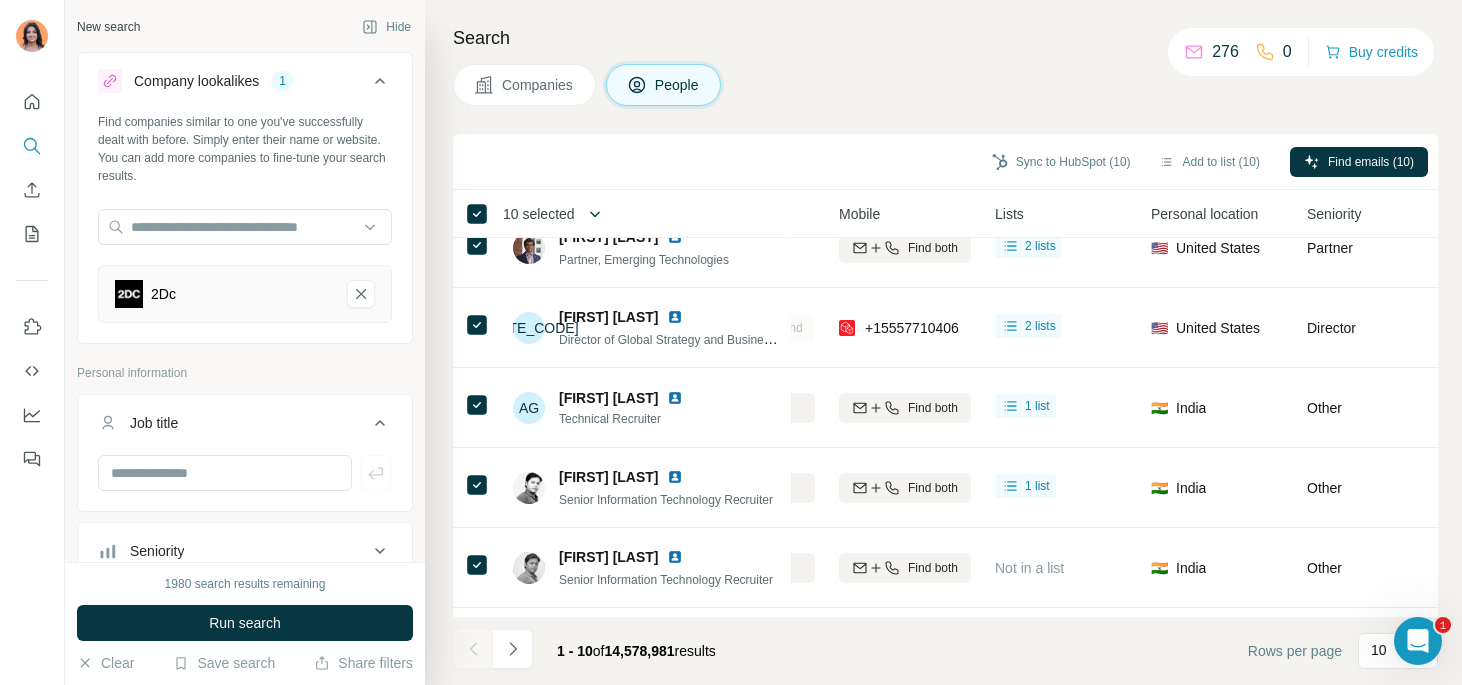 click at bounding box center [595, 214] 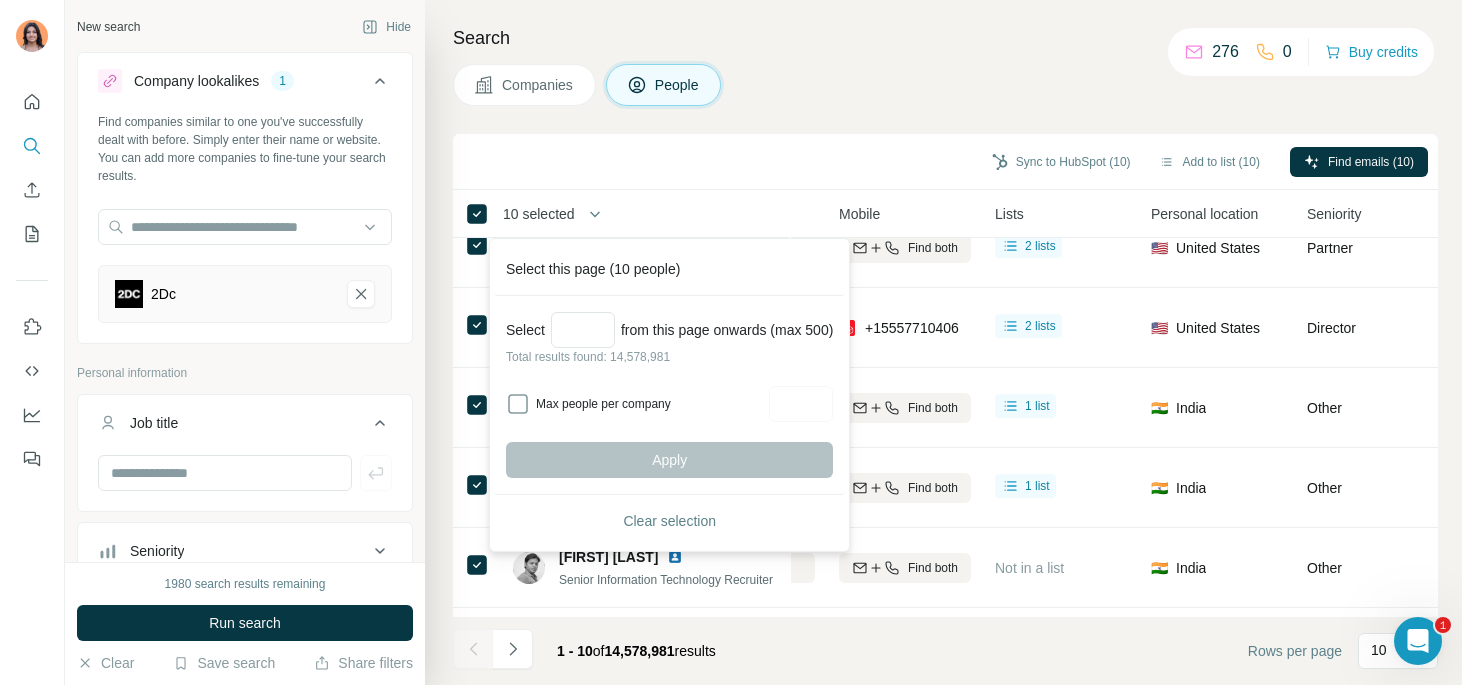 click on "Sync to HubSpot (10) Add to list (10) Find emails (10)" at bounding box center [945, 162] 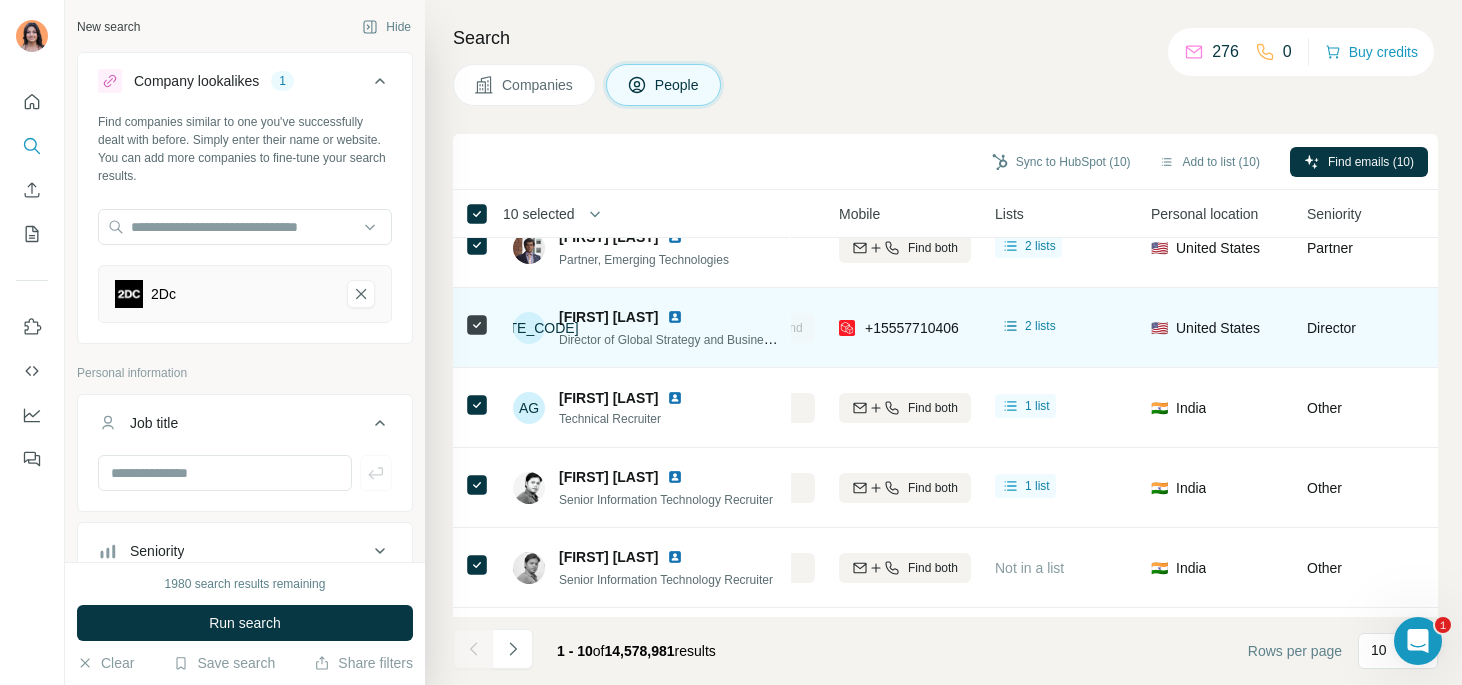 scroll, scrollTop: 0, scrollLeft: 342, axis: horizontal 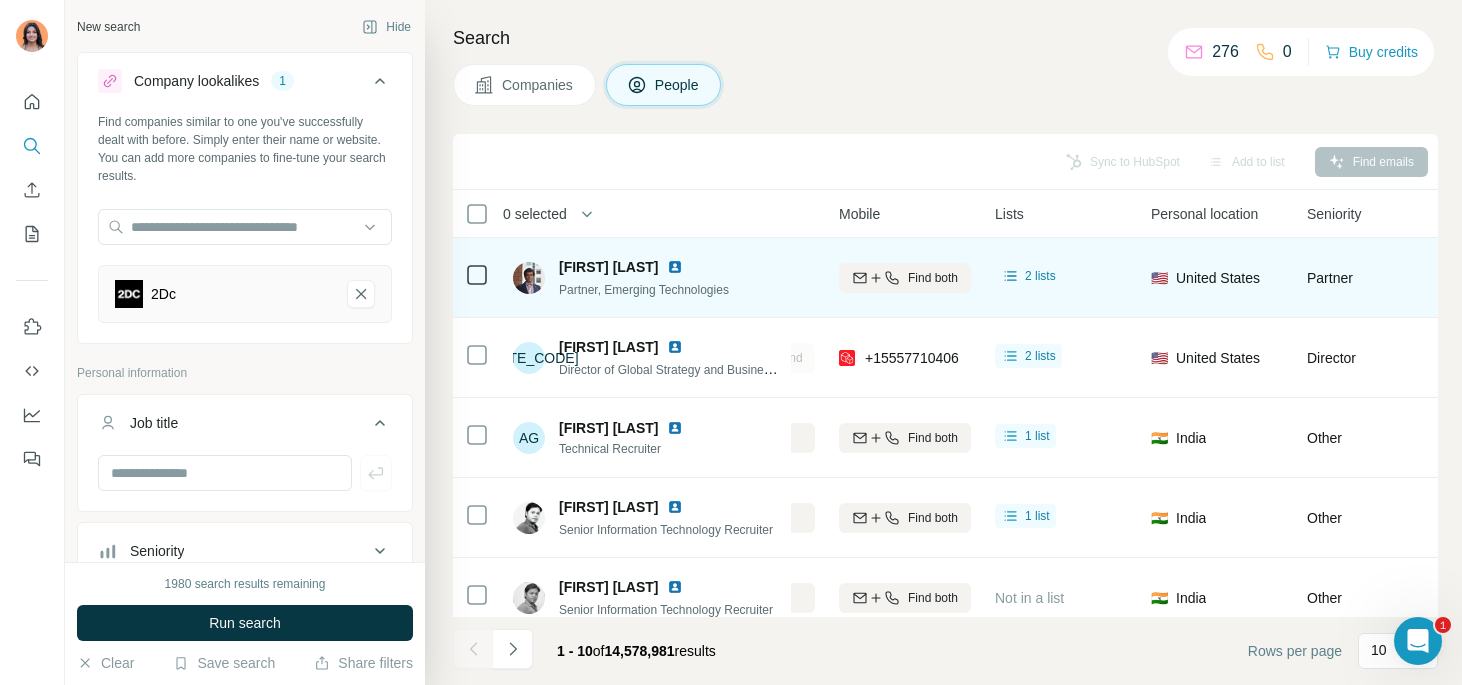 click at bounding box center [477, 277] 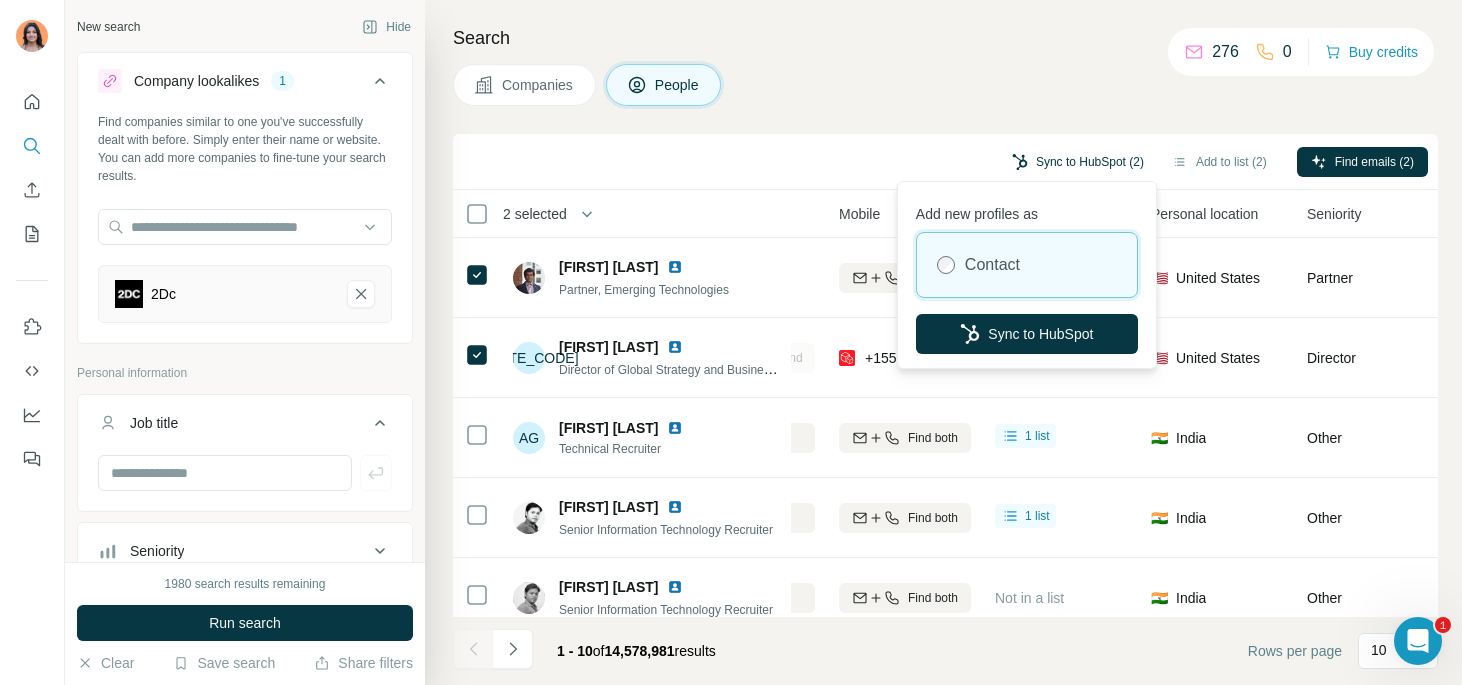 click on "Sync to HubSpot (2)" at bounding box center [1078, 162] 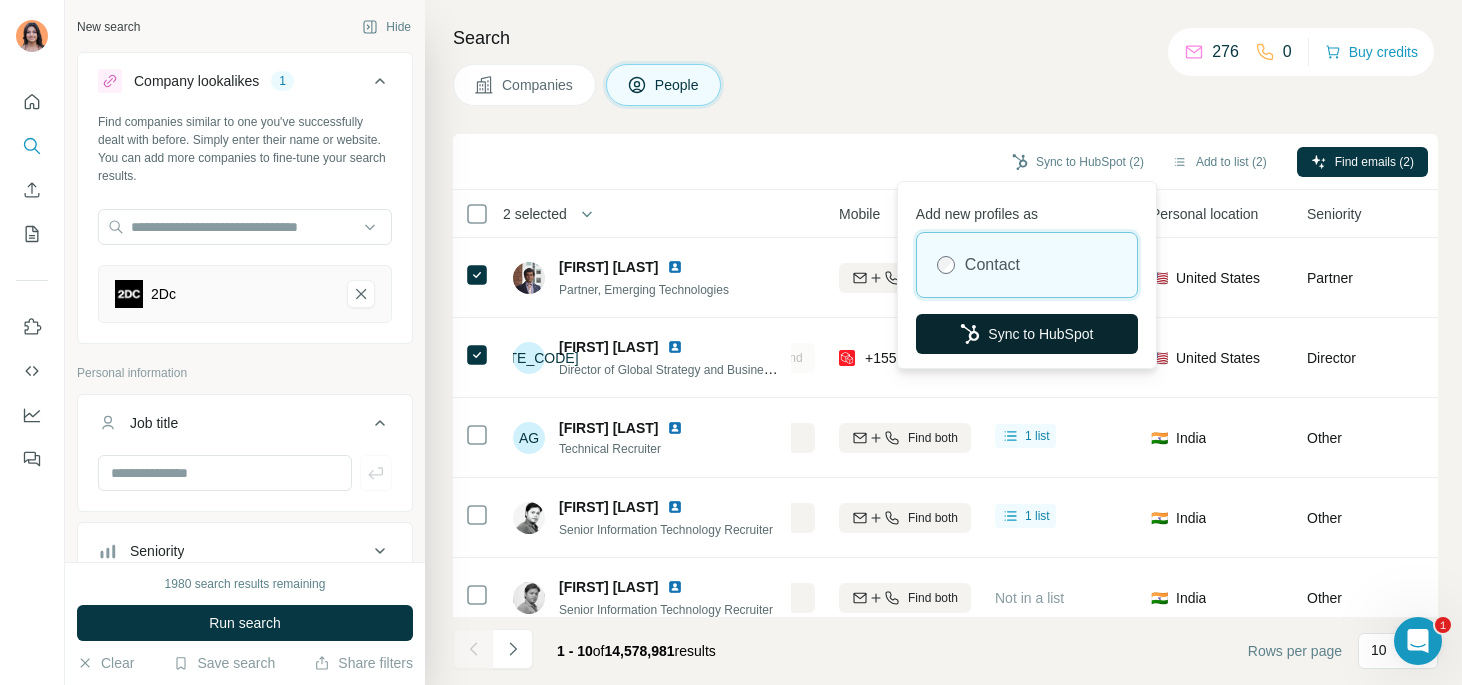 click on "Sync to HubSpot" at bounding box center (1027, 334) 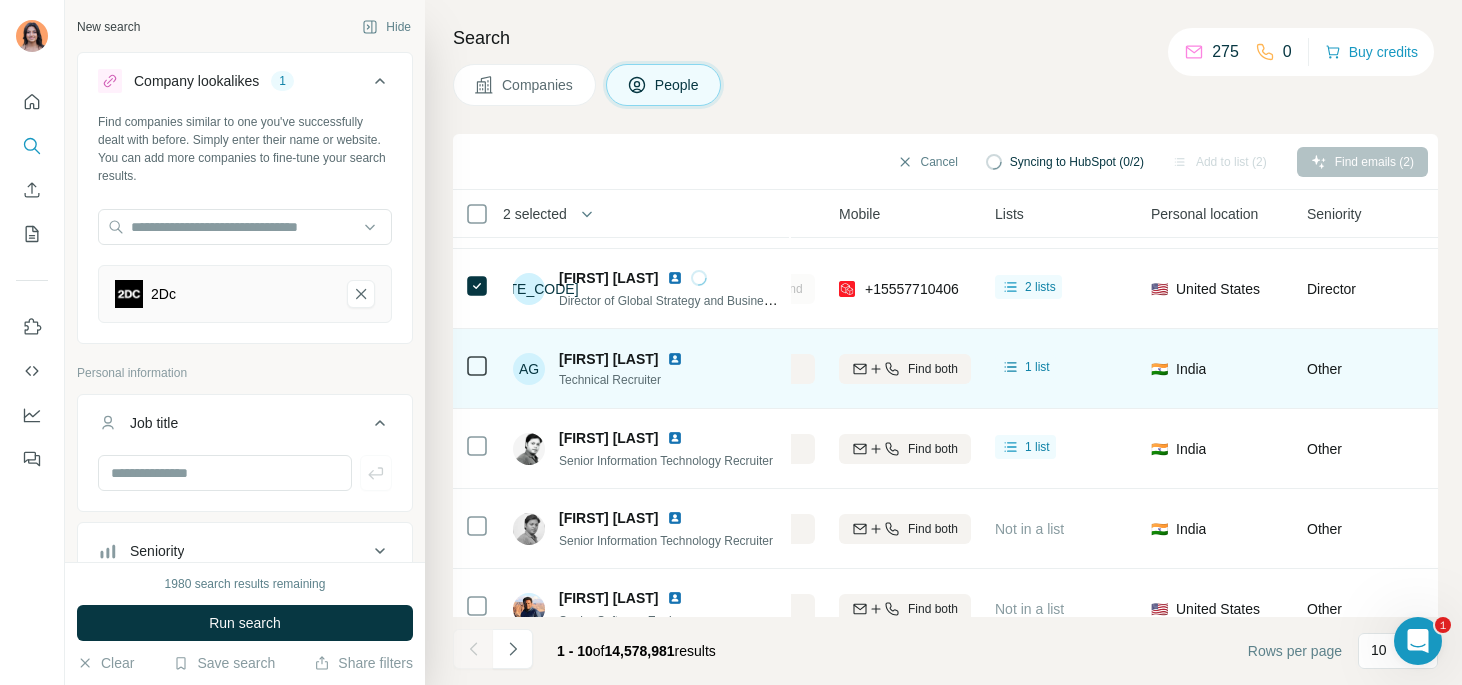 scroll, scrollTop: 0, scrollLeft: 342, axis: horizontal 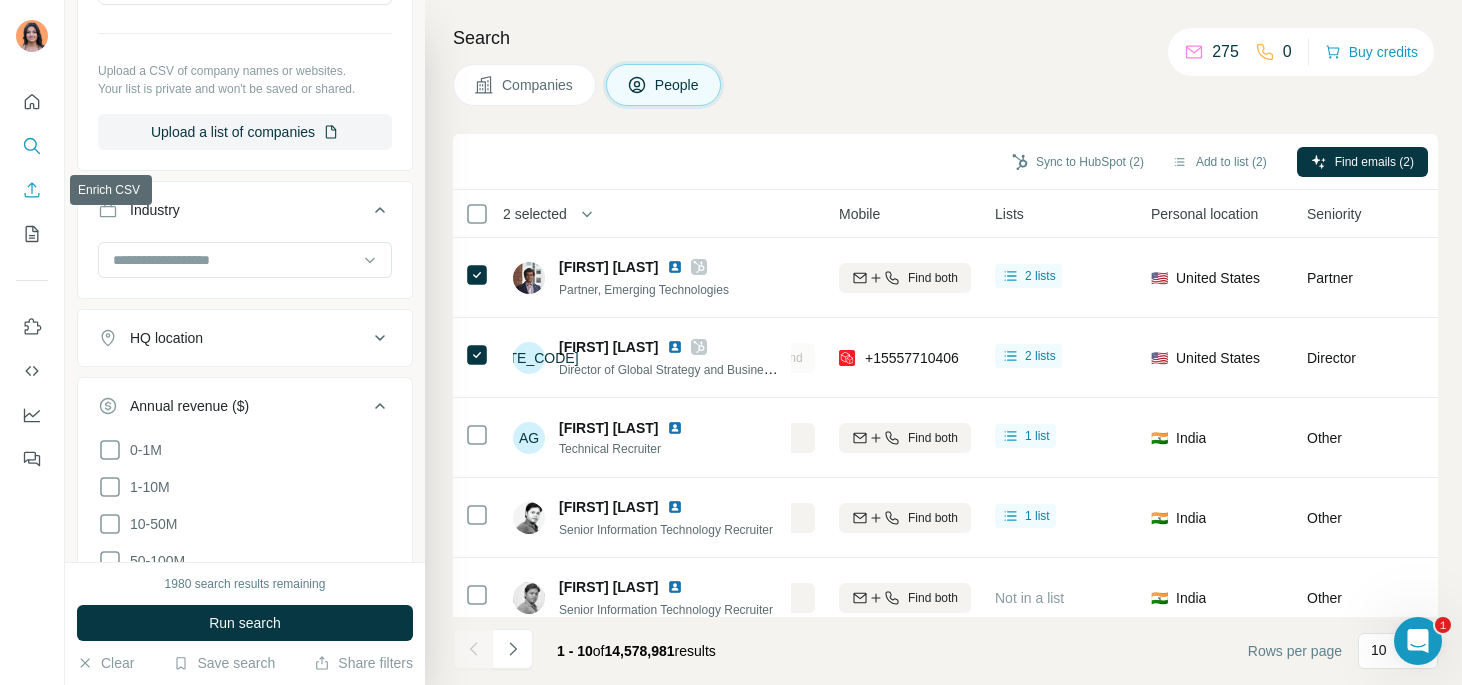 click 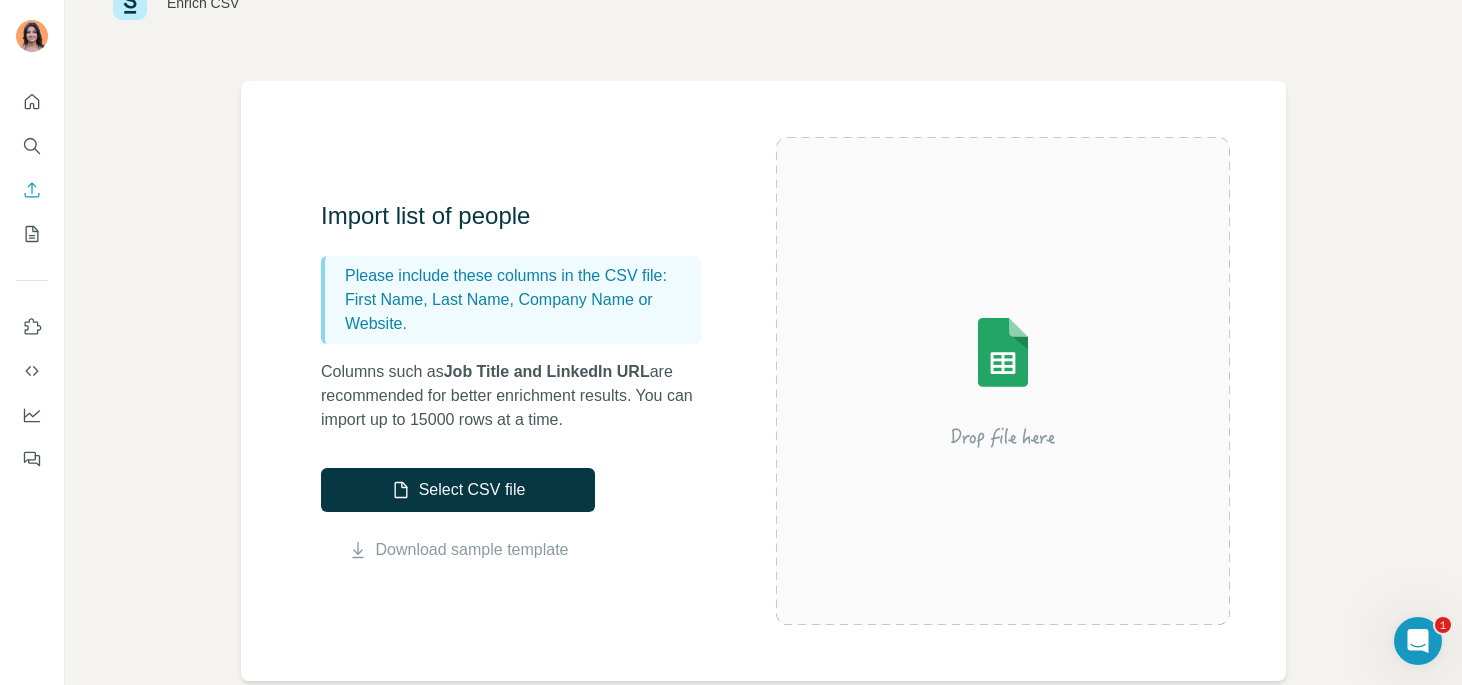 scroll, scrollTop: 103, scrollLeft: 0, axis: vertical 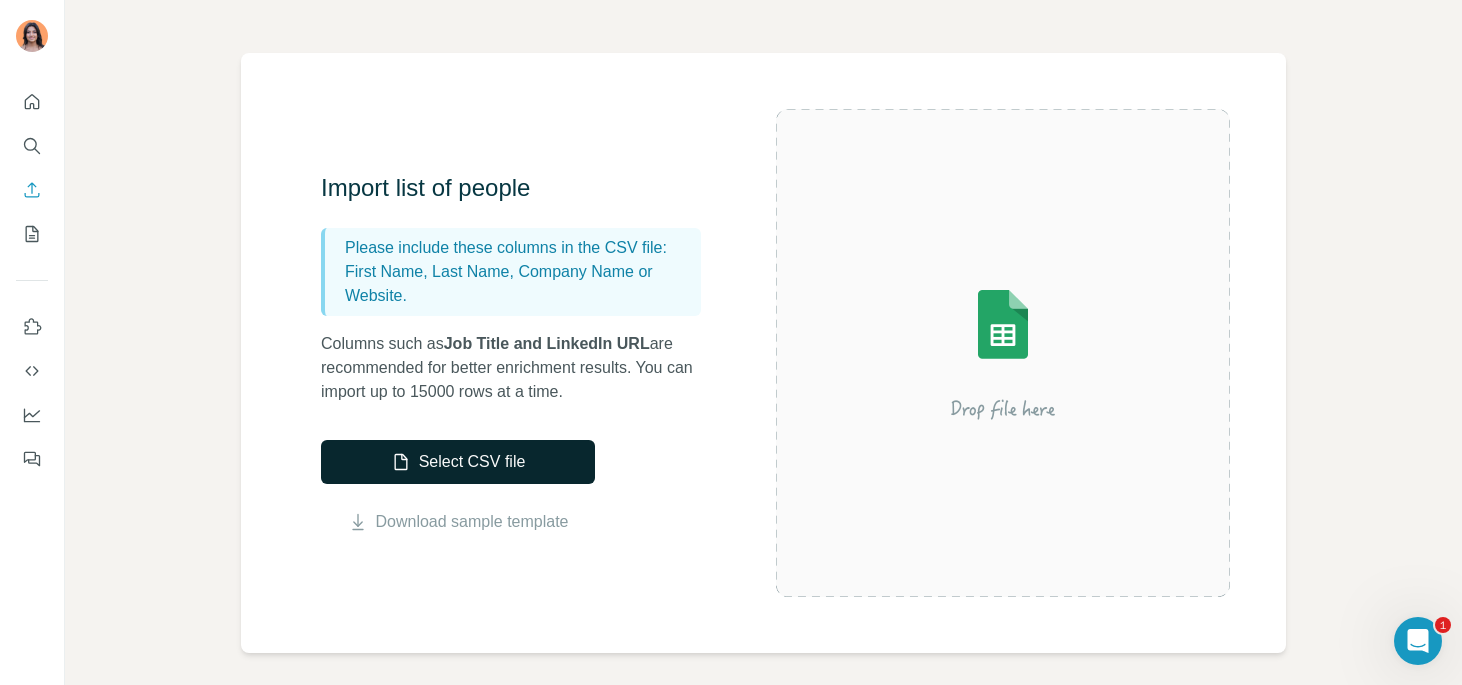click on "Select CSV file" at bounding box center [458, 462] 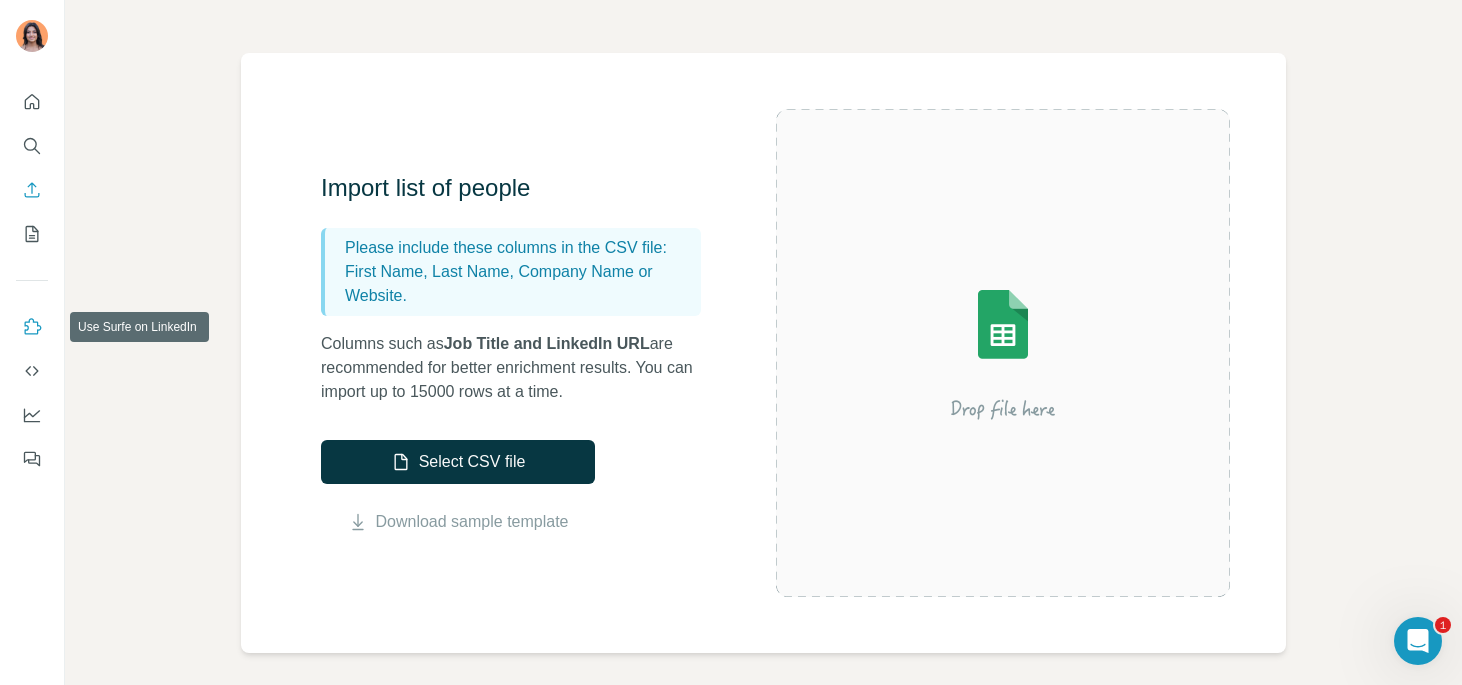 click 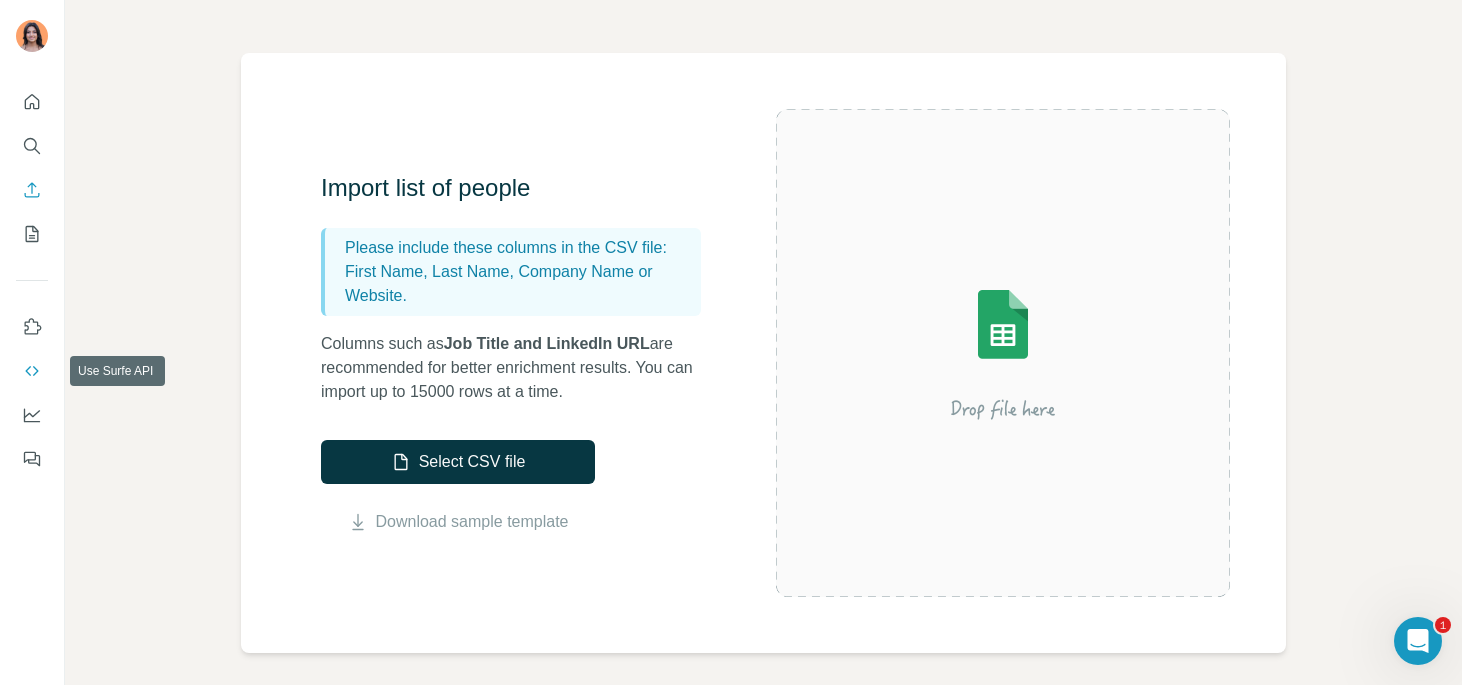 click 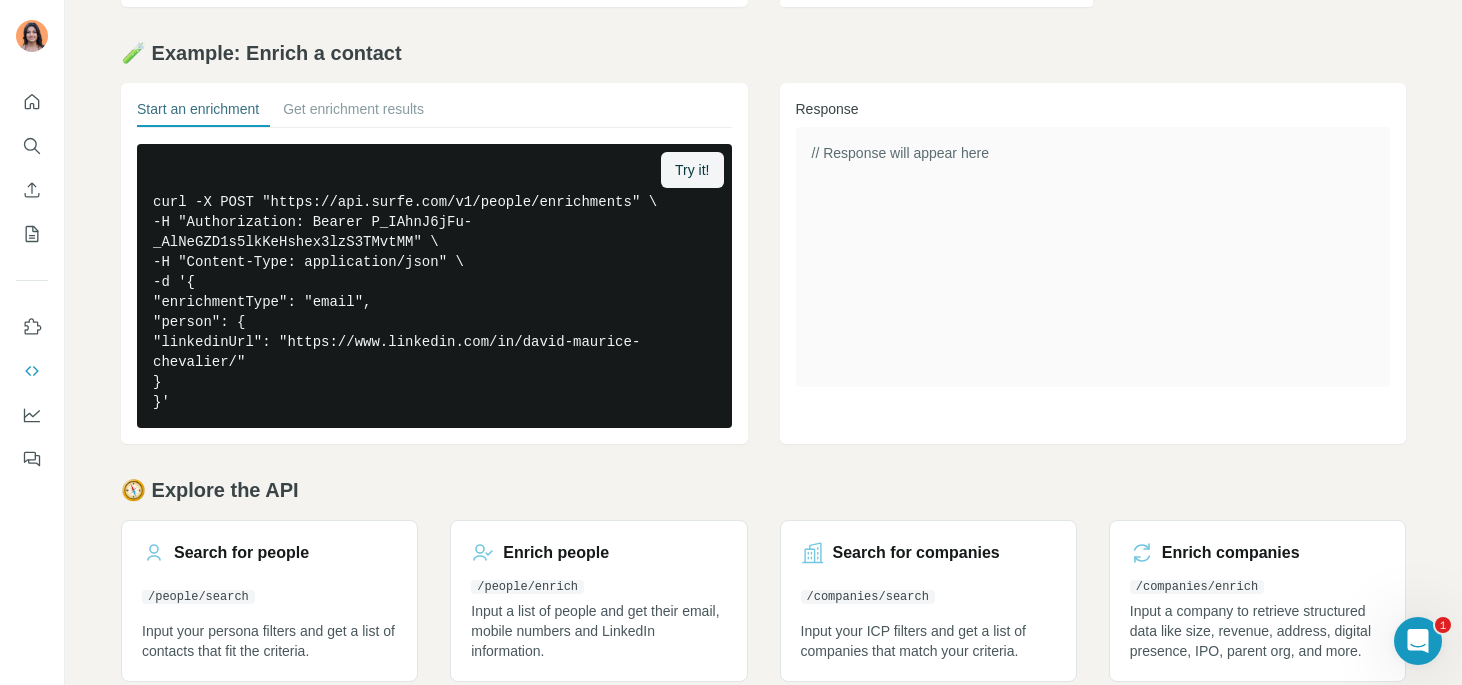 scroll, scrollTop: 384, scrollLeft: 0, axis: vertical 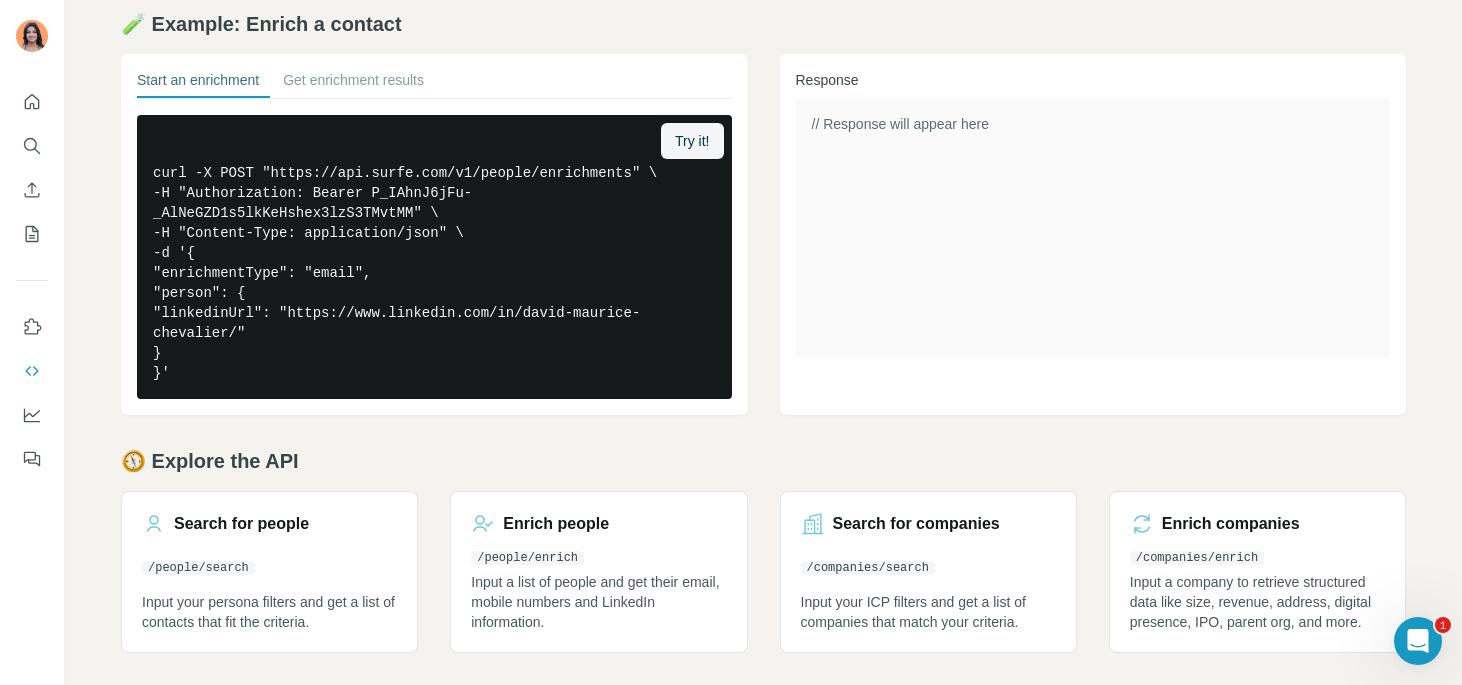 click on "🧭 Explore the API" at bounding box center (763, 461) 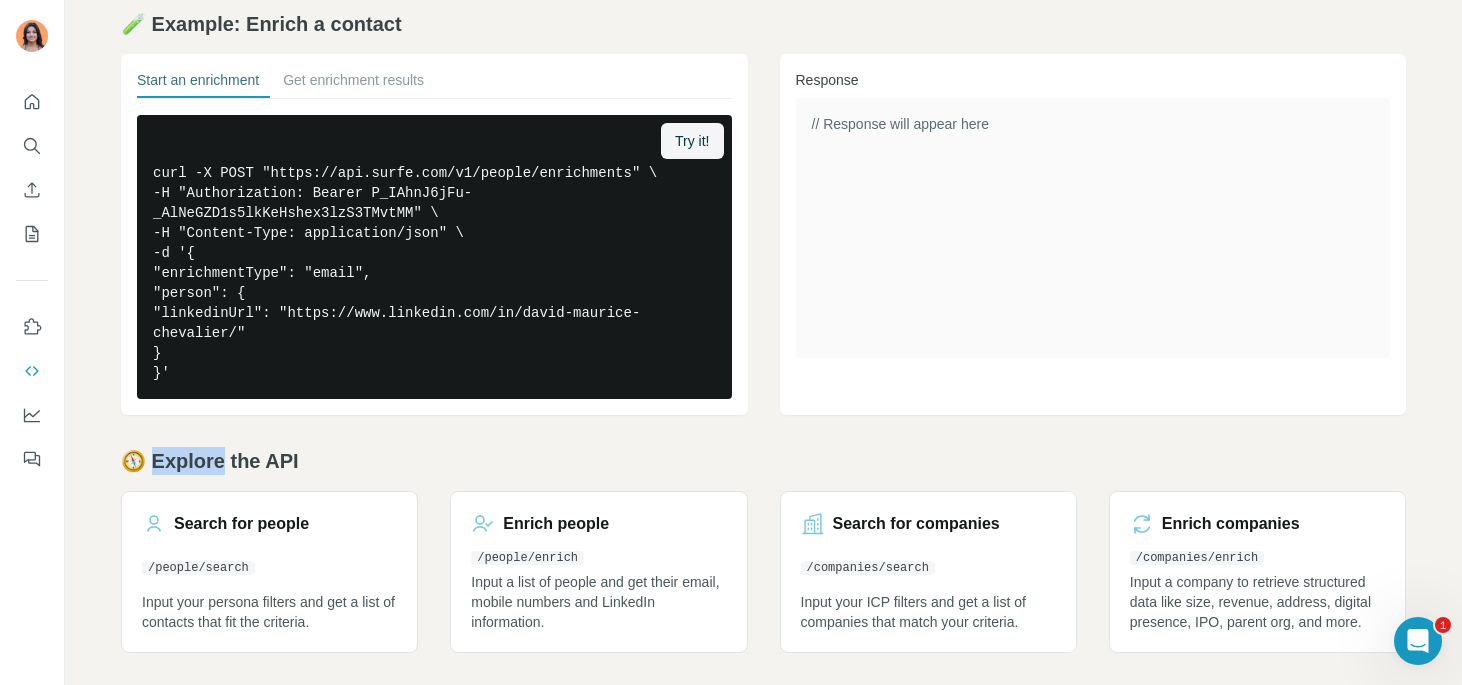 click on "🧭 Explore the API" at bounding box center [763, 461] 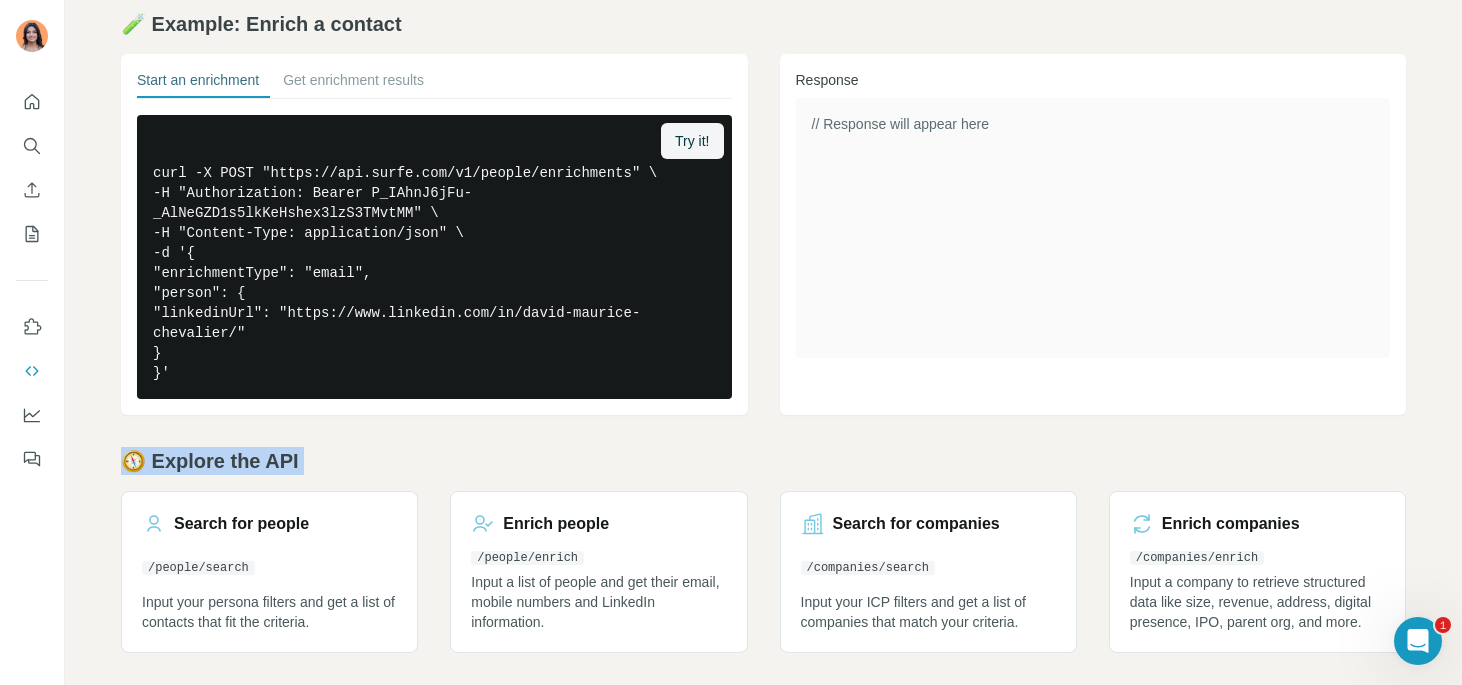 click on "🧭 Explore the API" at bounding box center (763, 461) 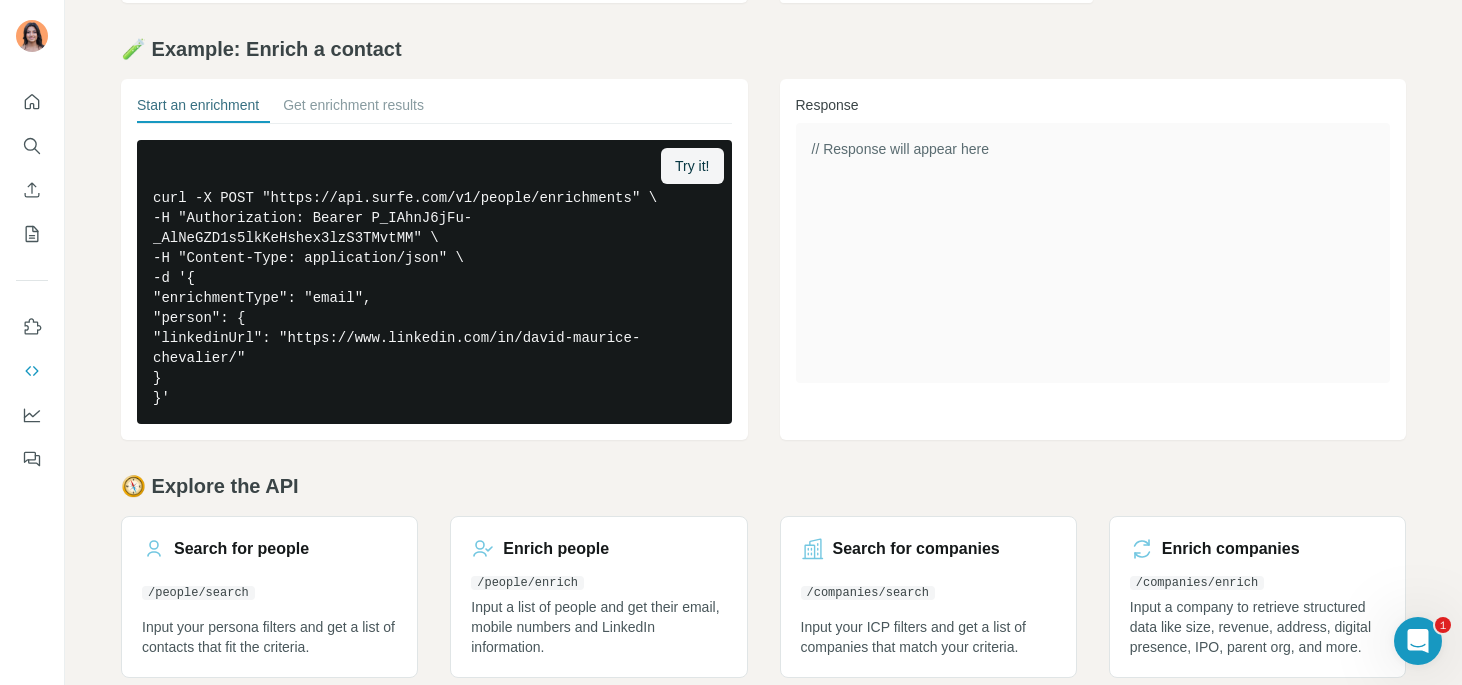 scroll, scrollTop: 384, scrollLeft: 0, axis: vertical 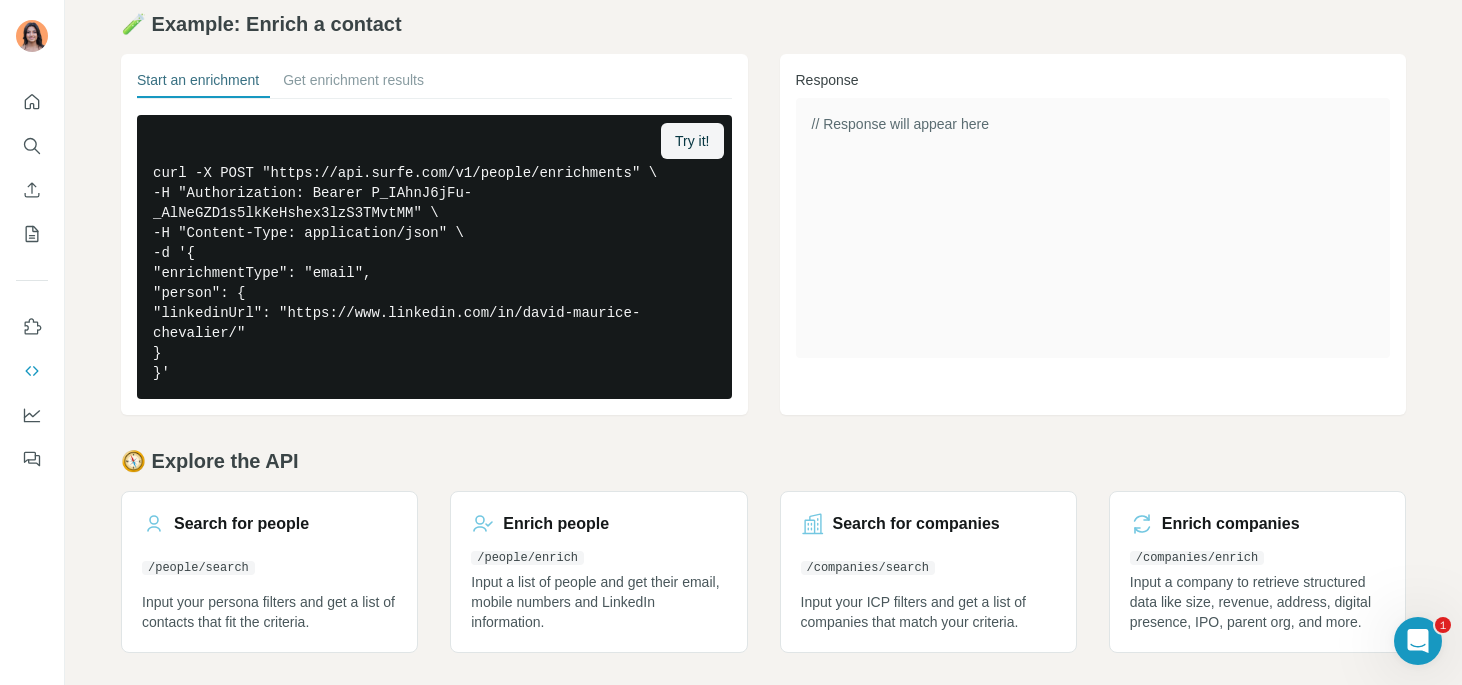 click on "🧭 Explore the API" at bounding box center [763, 461] 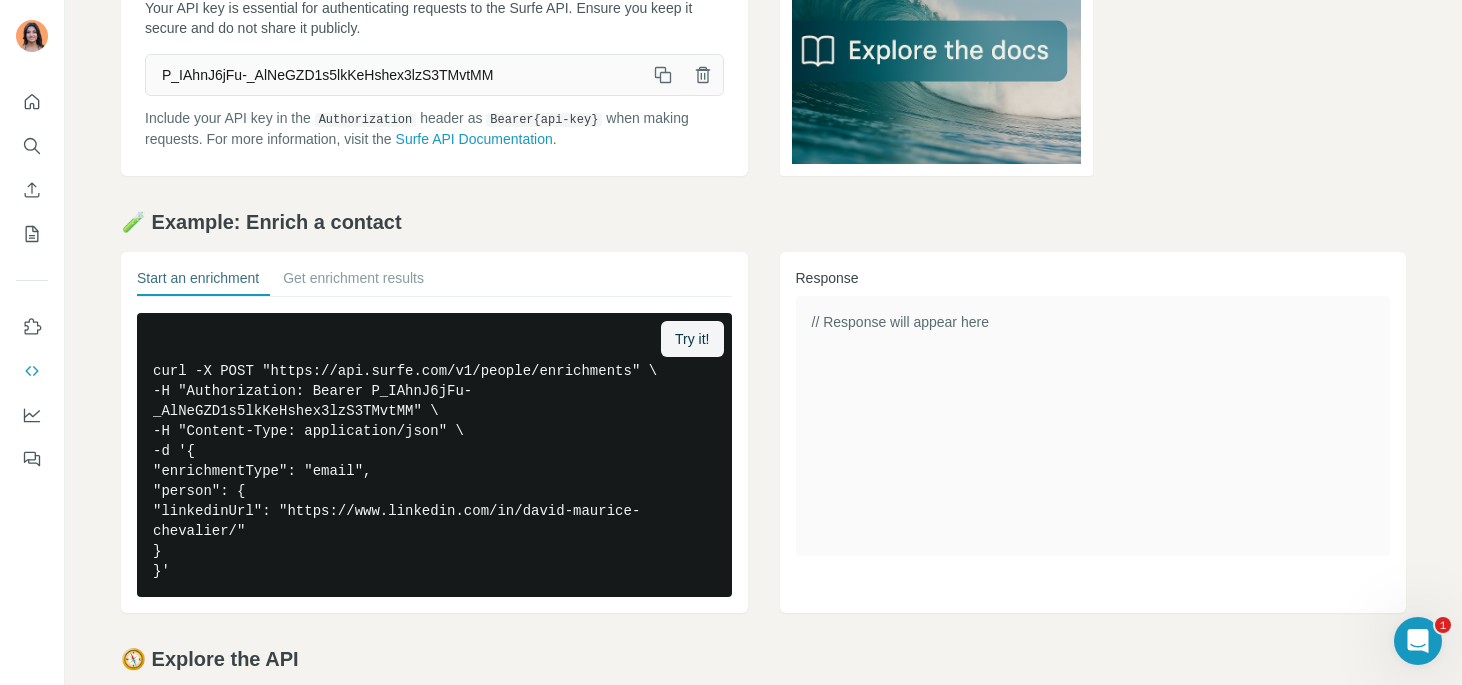 scroll, scrollTop: 0, scrollLeft: 0, axis: both 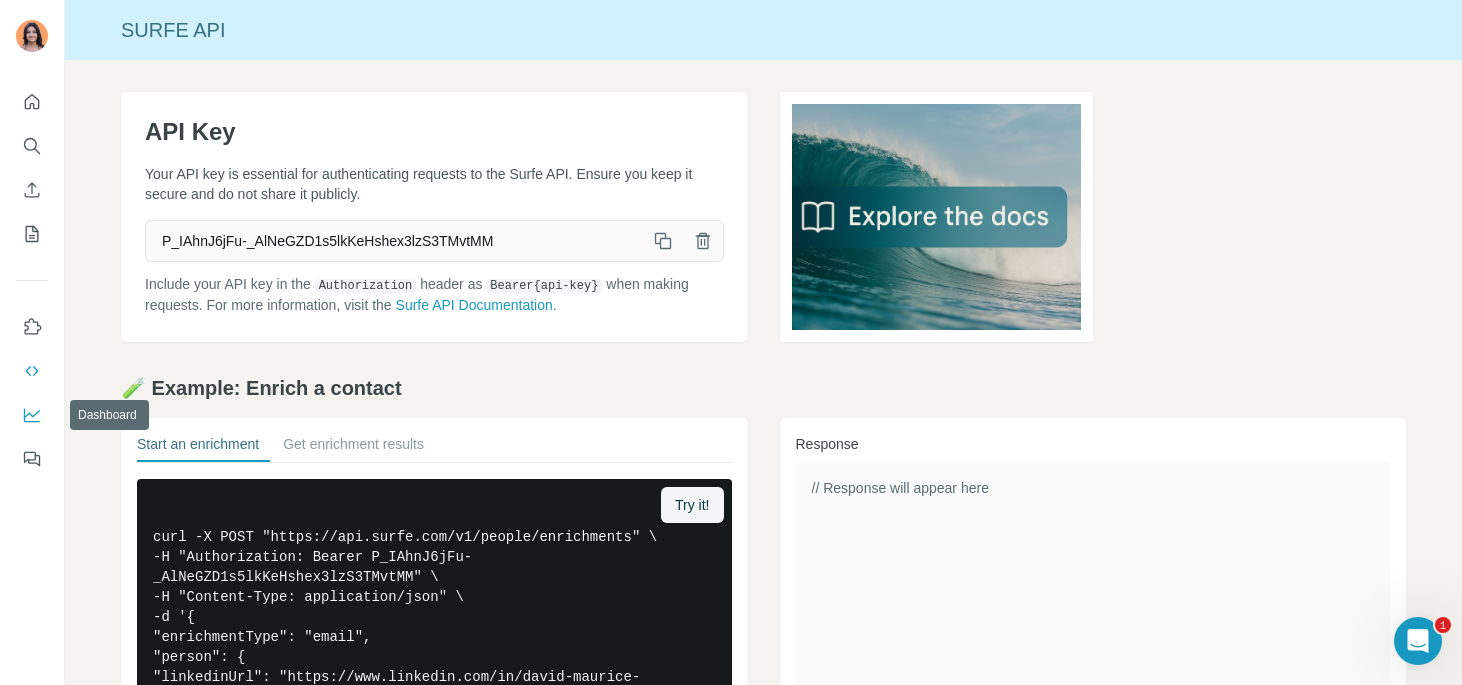 click 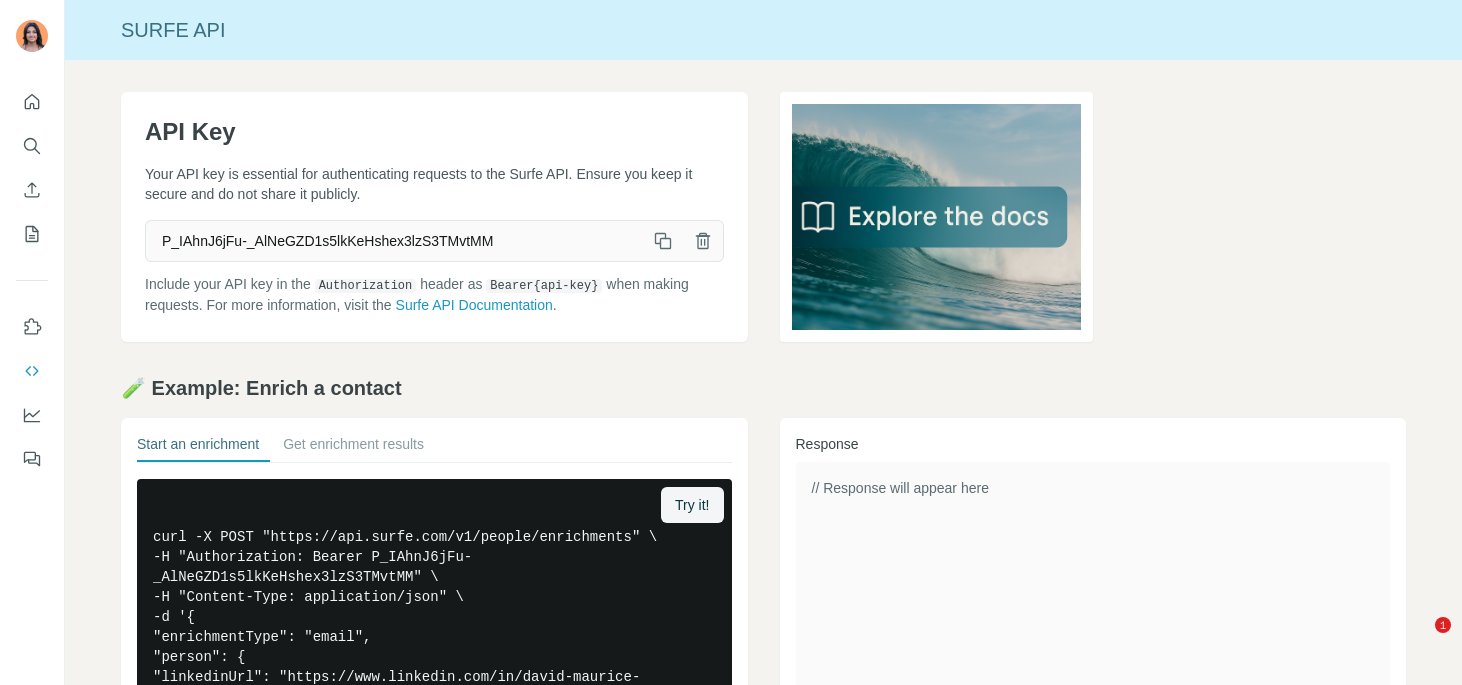 scroll, scrollTop: 0, scrollLeft: 0, axis: both 